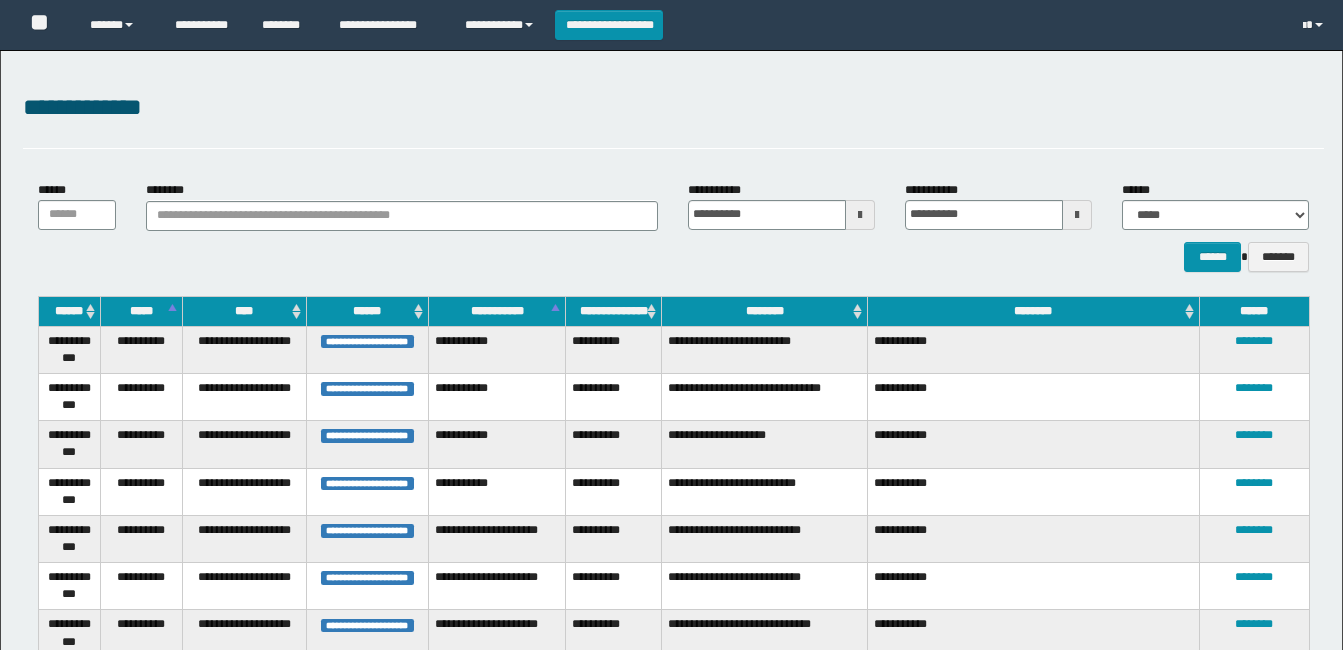 scroll, scrollTop: 448, scrollLeft: 0, axis: vertical 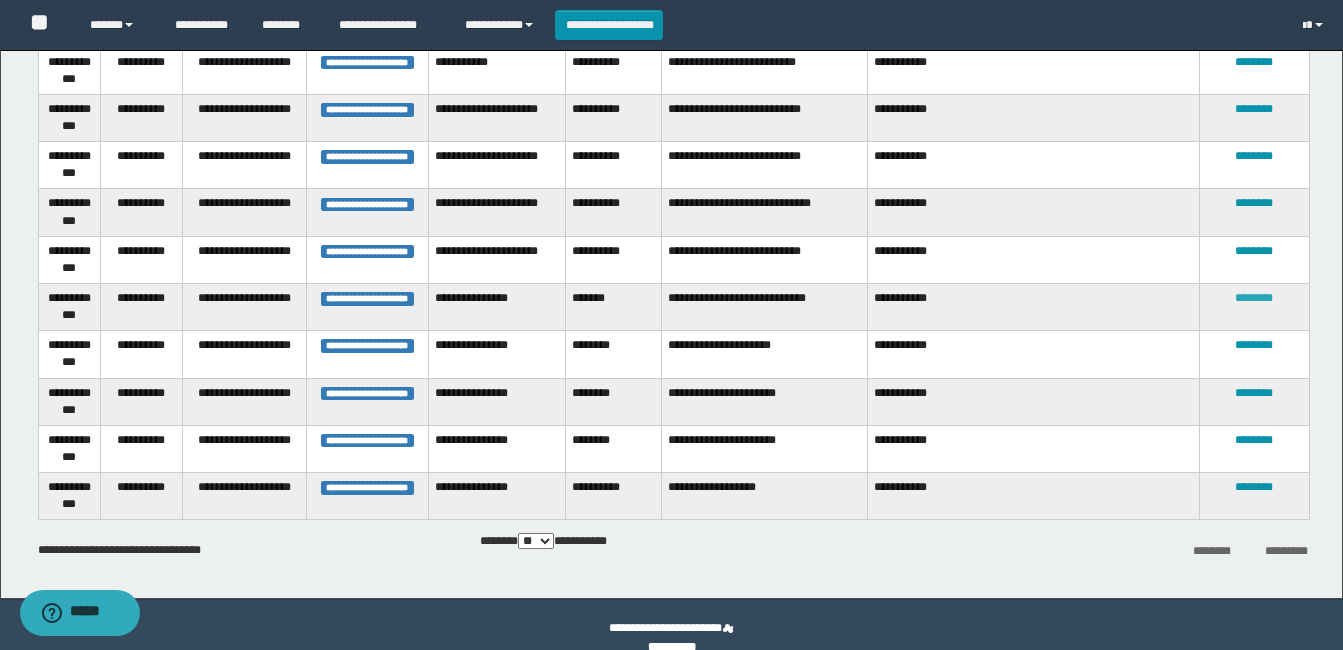click on "********" at bounding box center [1254, 298] 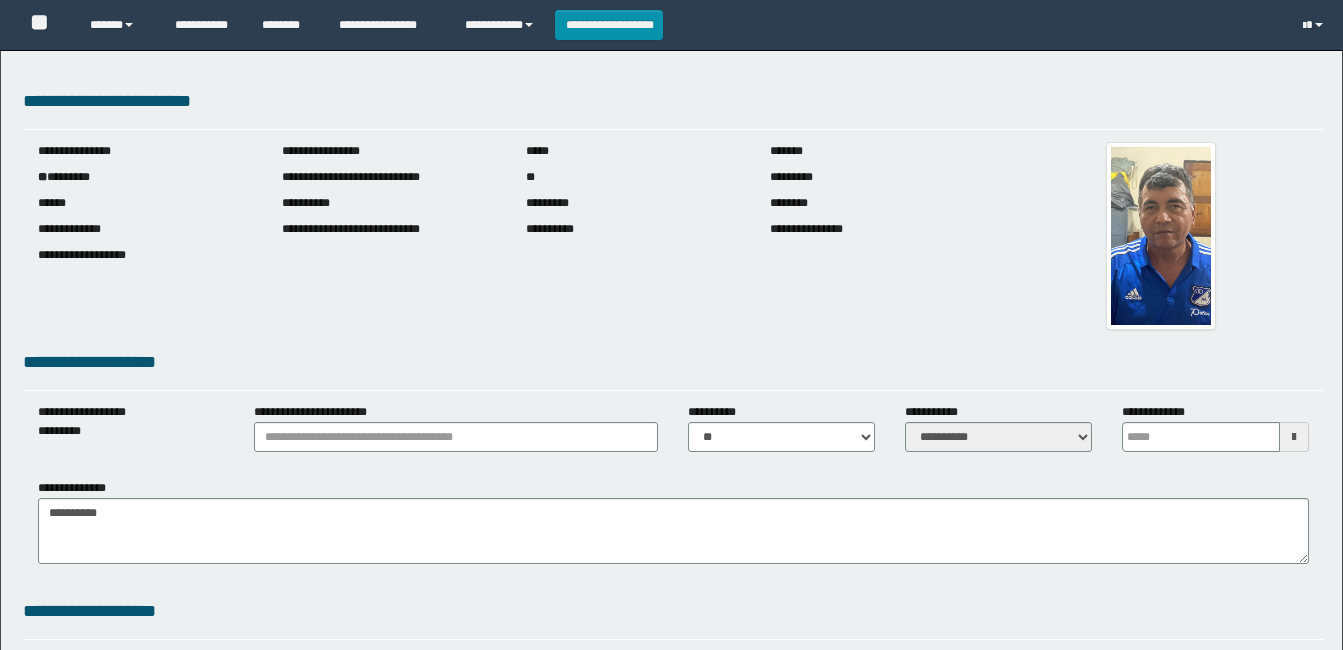 scroll, scrollTop: 0, scrollLeft: 0, axis: both 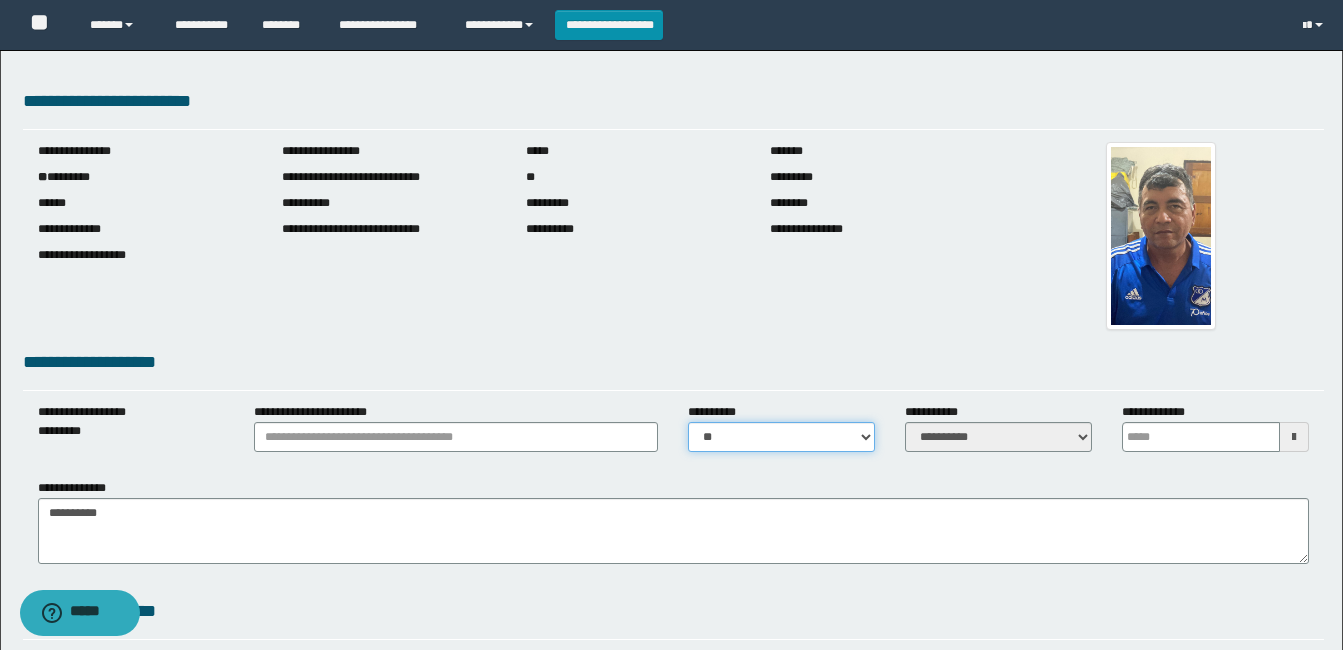 click on "**
**" at bounding box center [781, 437] 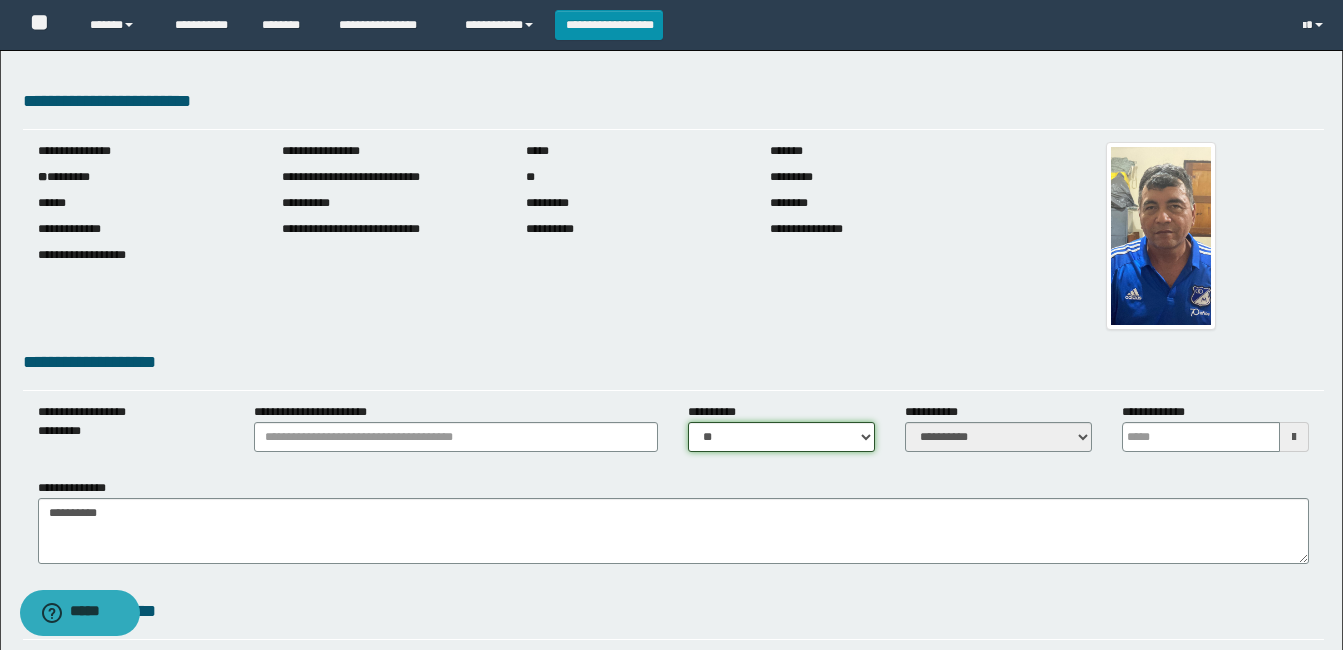 select on "****" 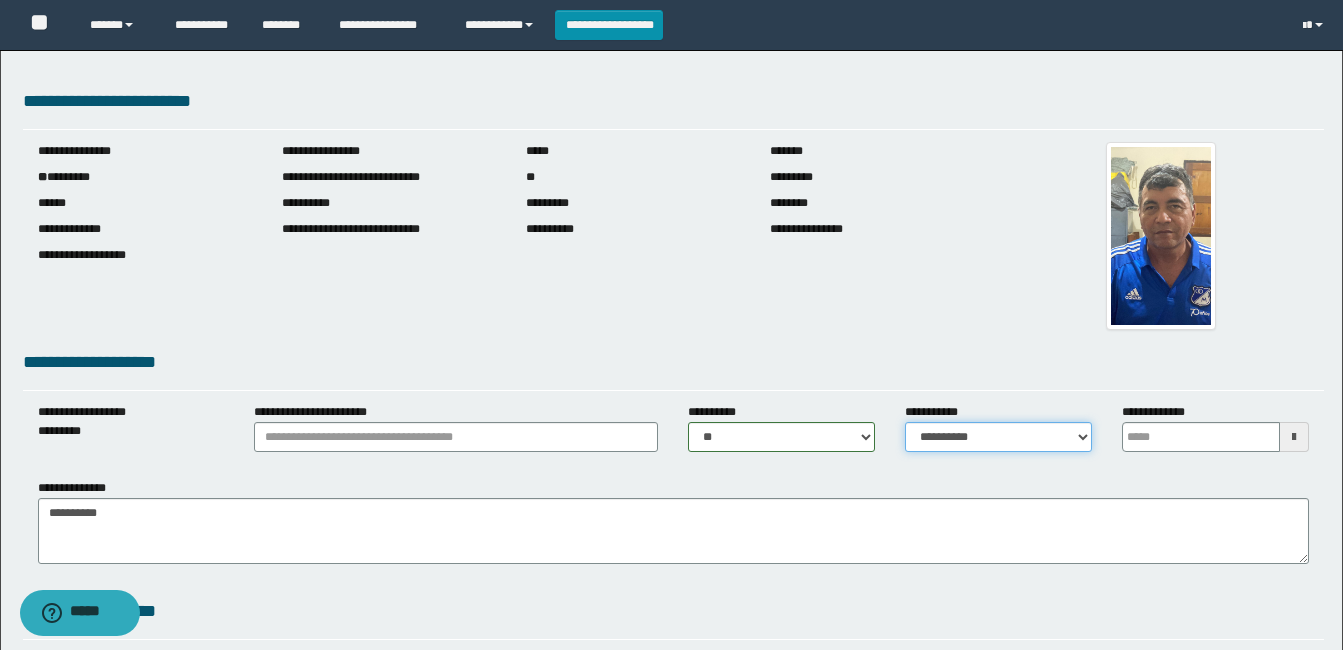 click on "**********" at bounding box center [998, 437] 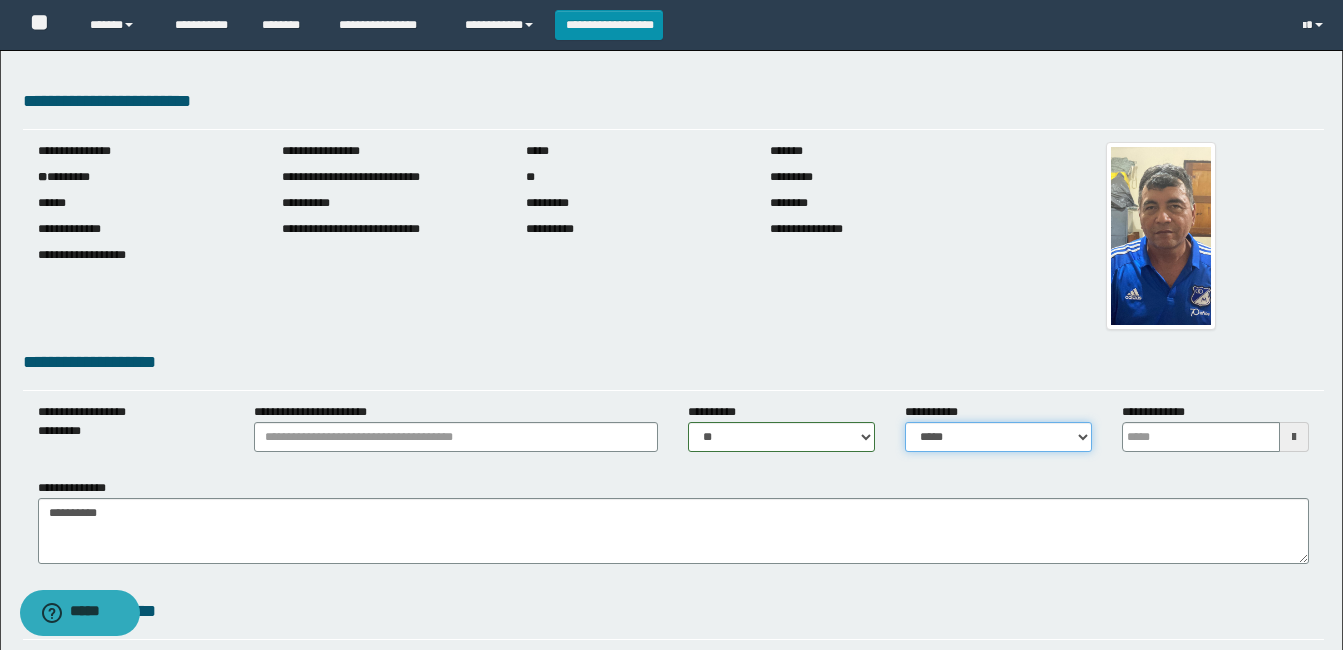 click on "**********" at bounding box center (998, 437) 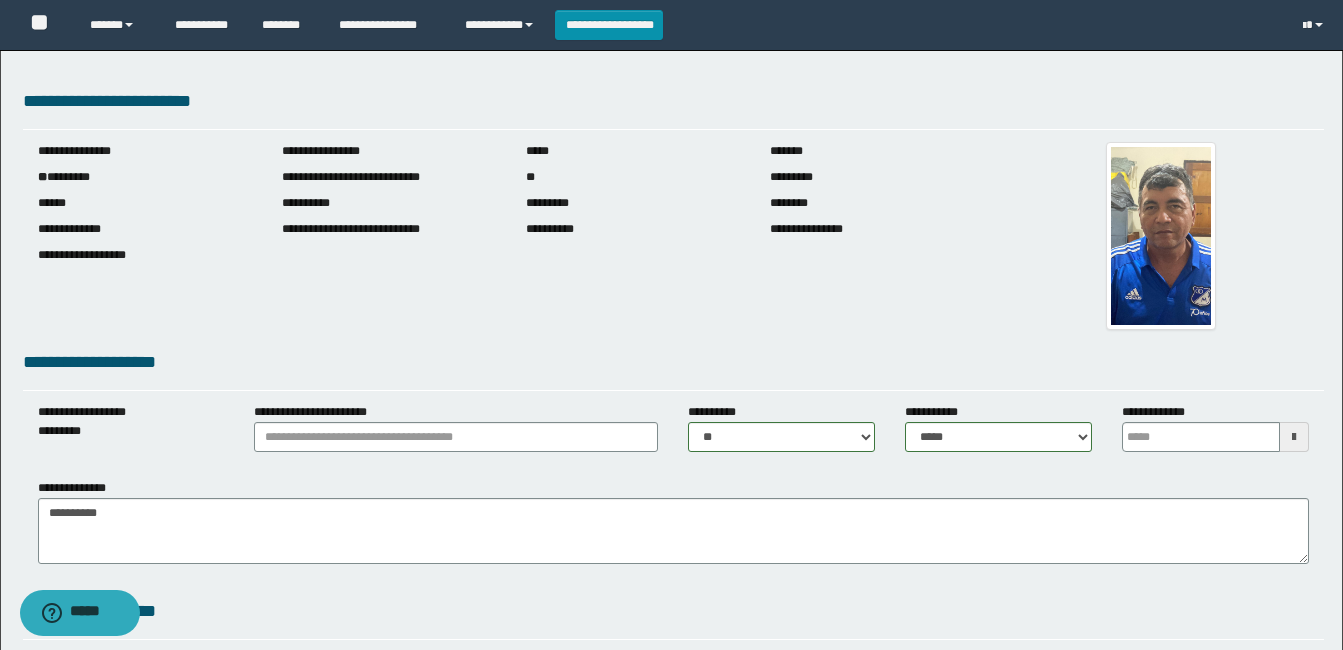 click at bounding box center (1294, 437) 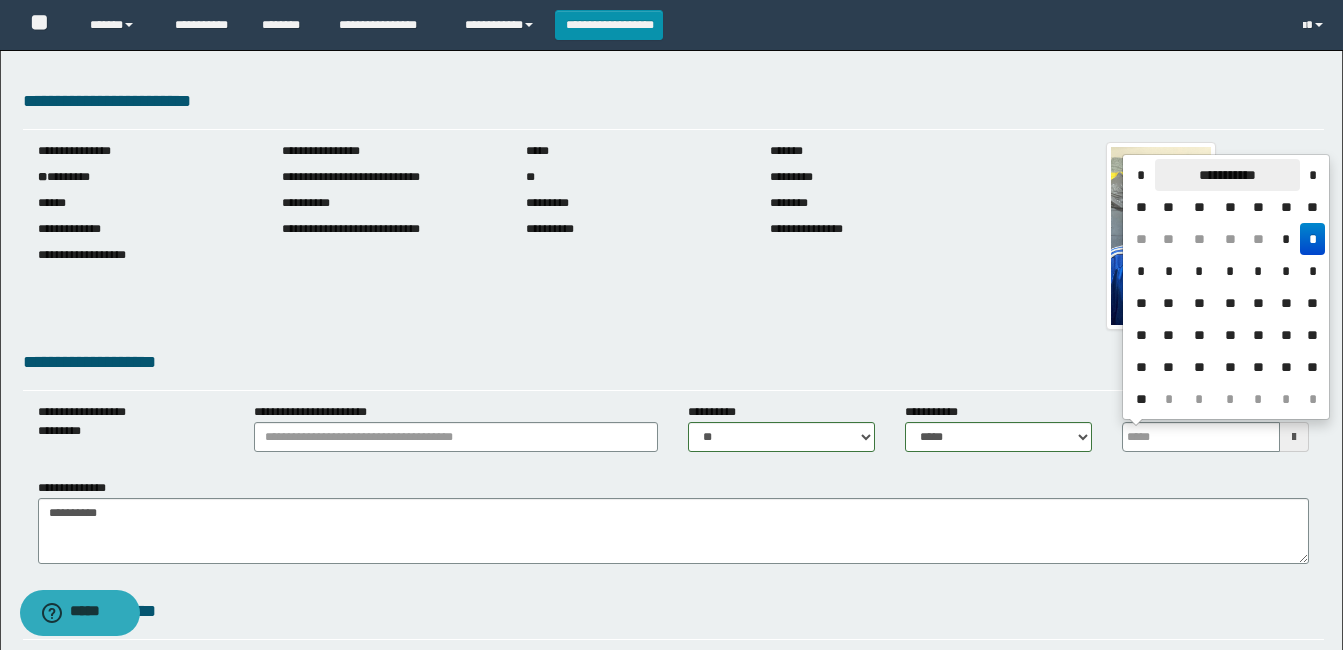 click on "**********" at bounding box center [1227, 175] 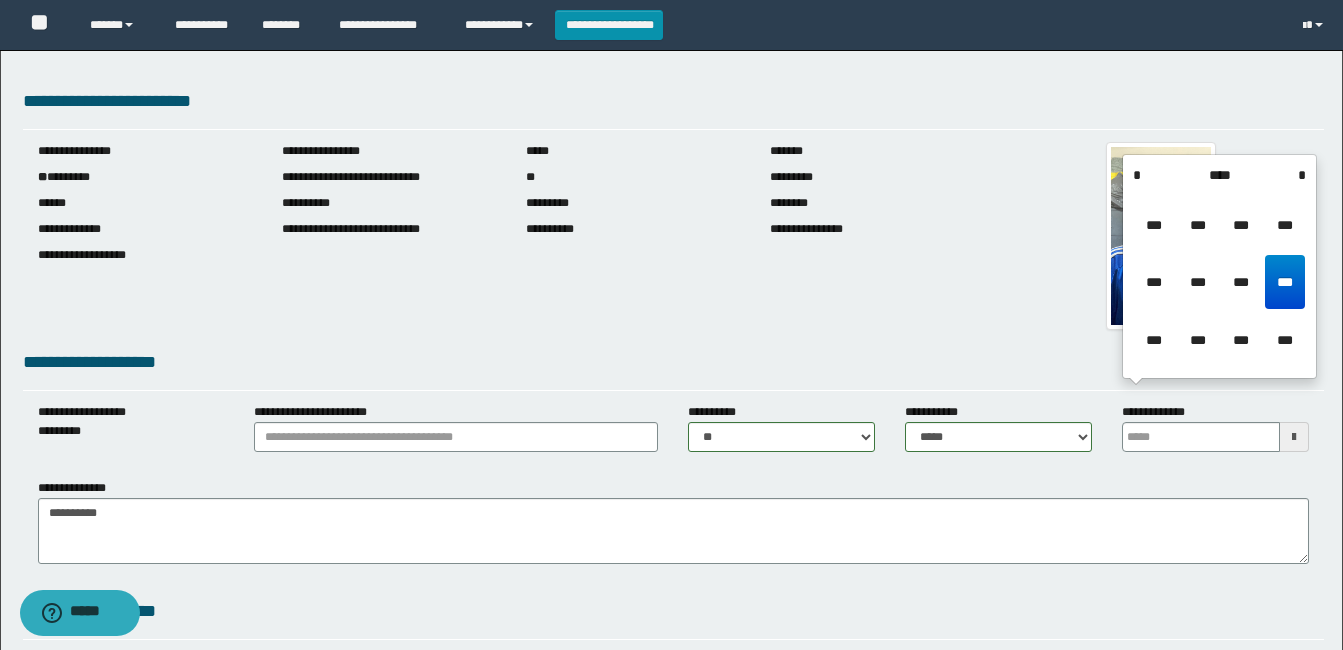 click on "****" at bounding box center [1219, 175] 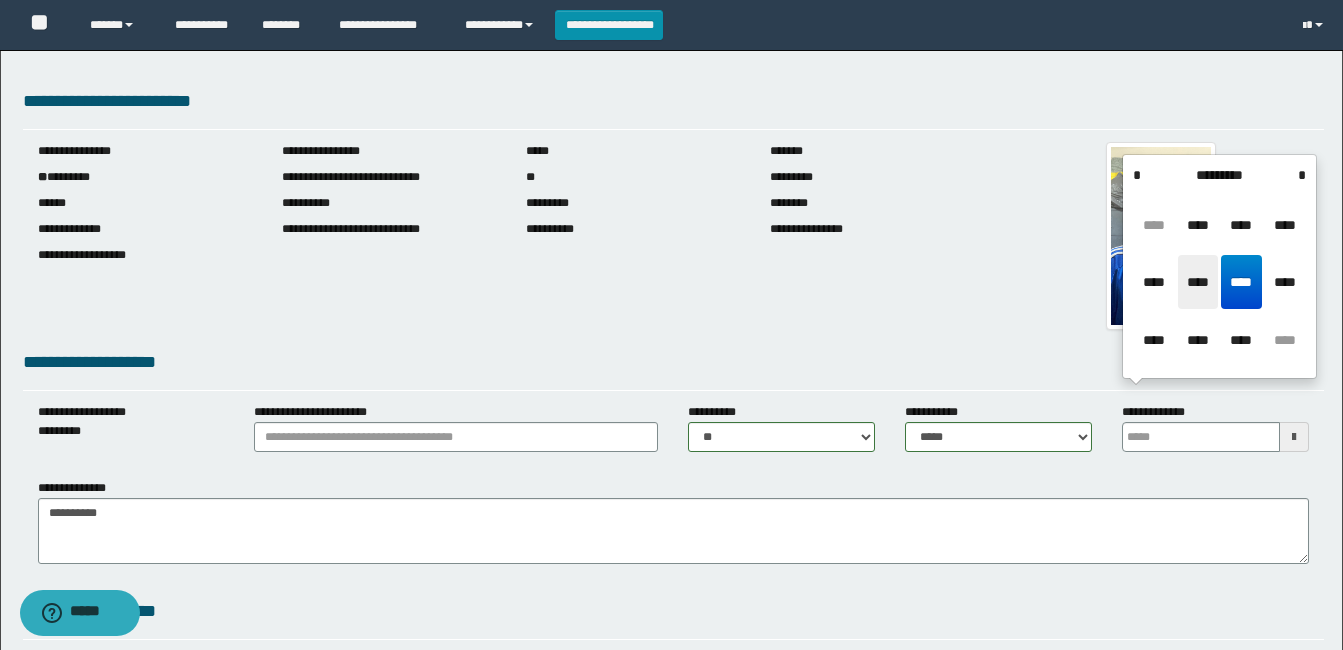 click on "****" at bounding box center [1198, 282] 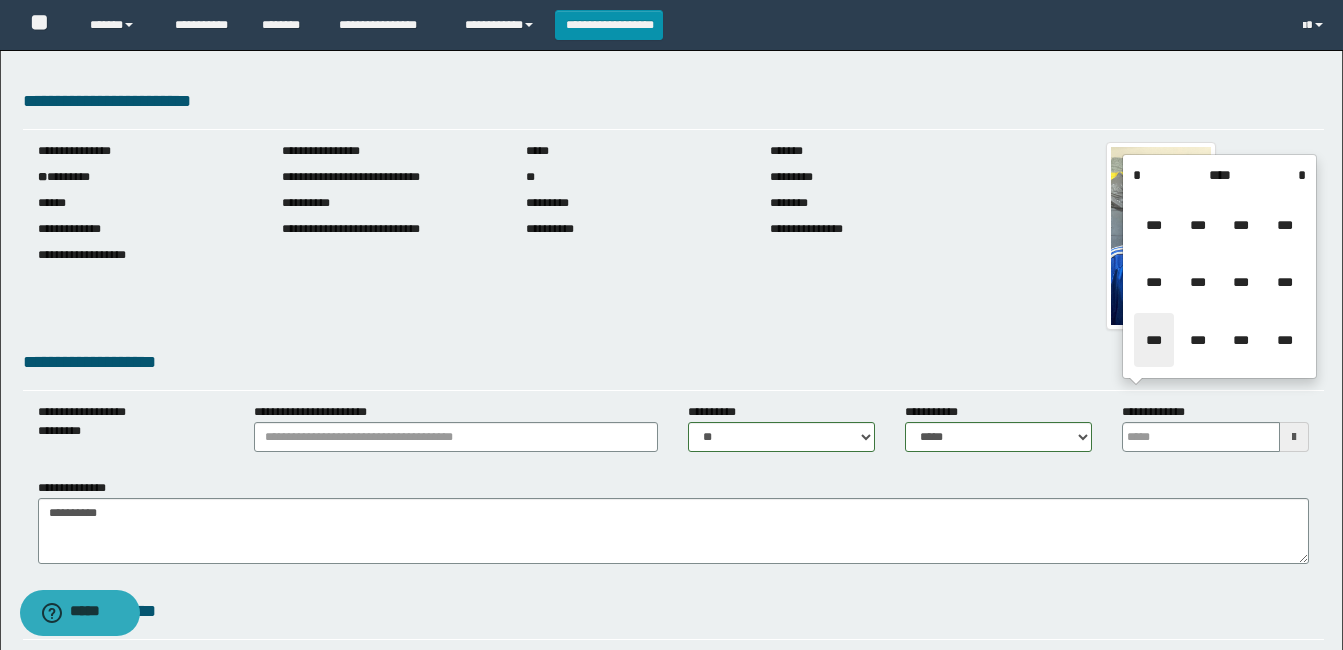click on "***" at bounding box center [1154, 340] 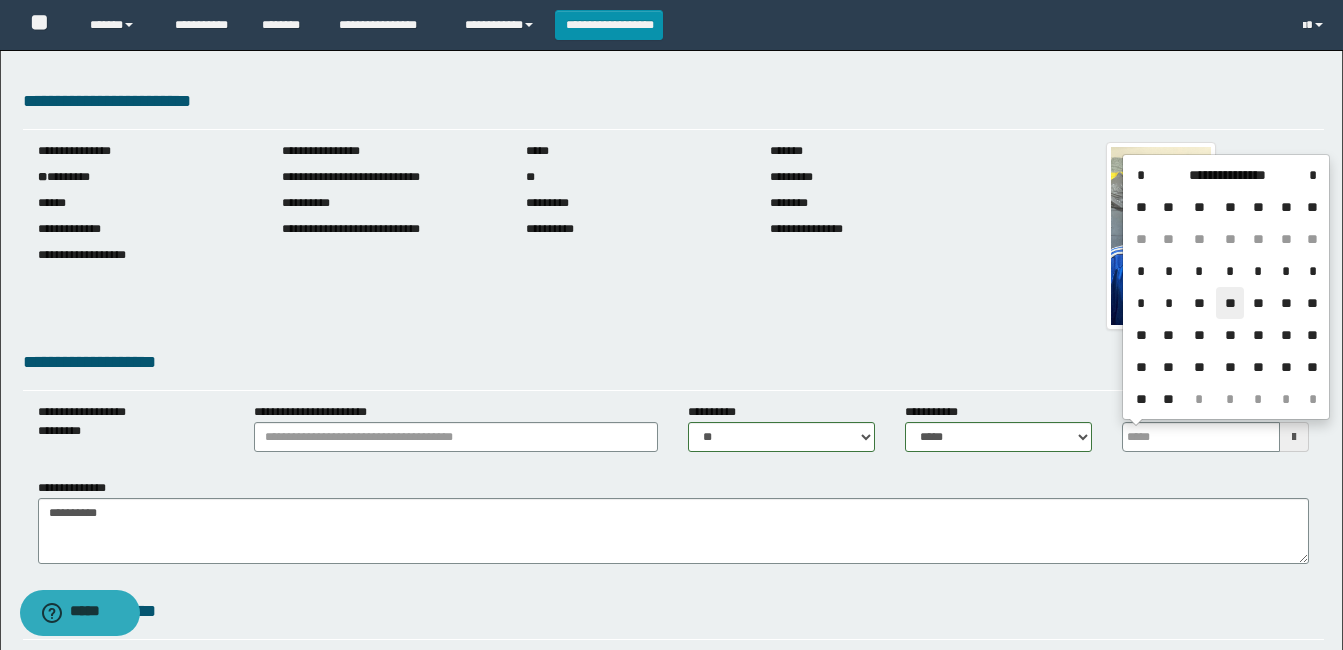 click on "**" at bounding box center [1230, 303] 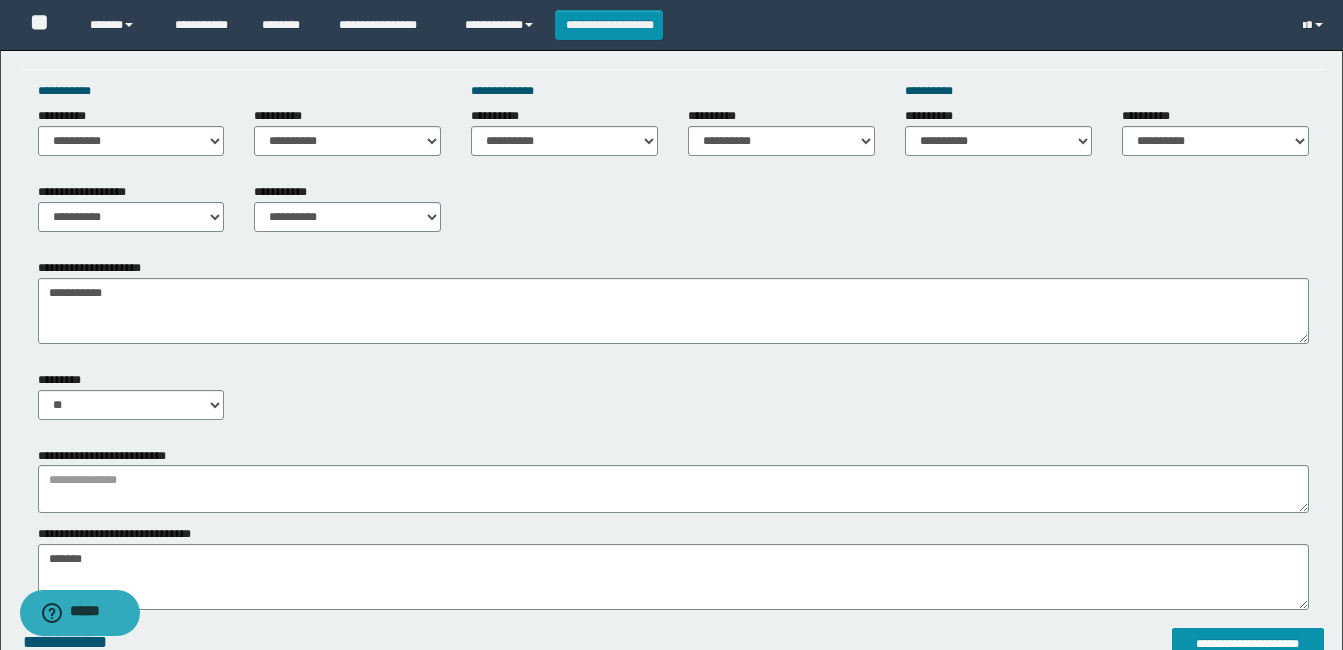 scroll, scrollTop: 600, scrollLeft: 0, axis: vertical 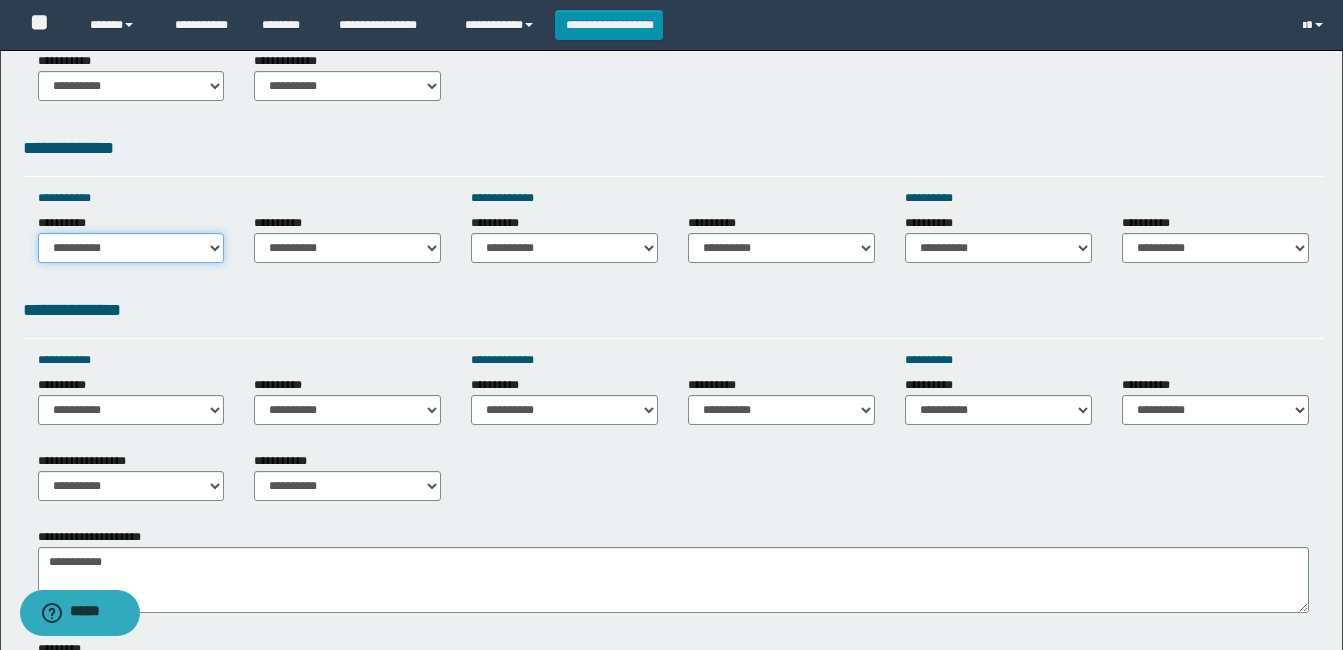 click on "**********" at bounding box center [131, 248] 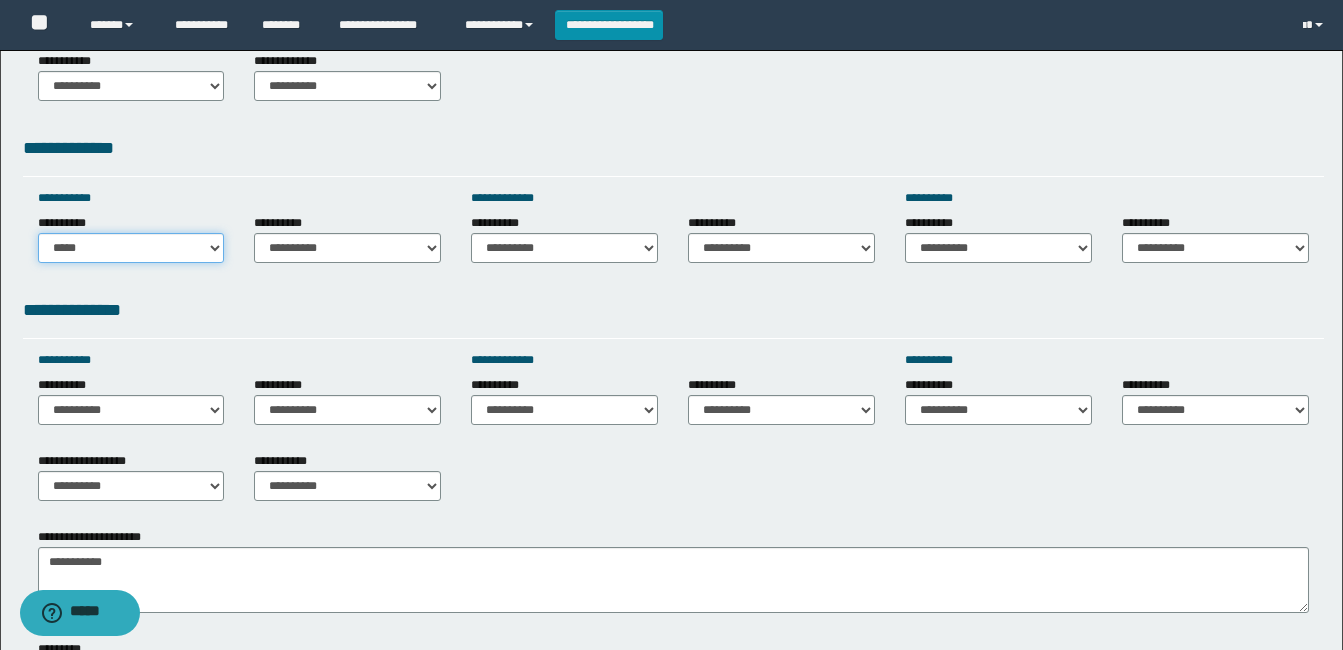 click on "**********" at bounding box center (131, 248) 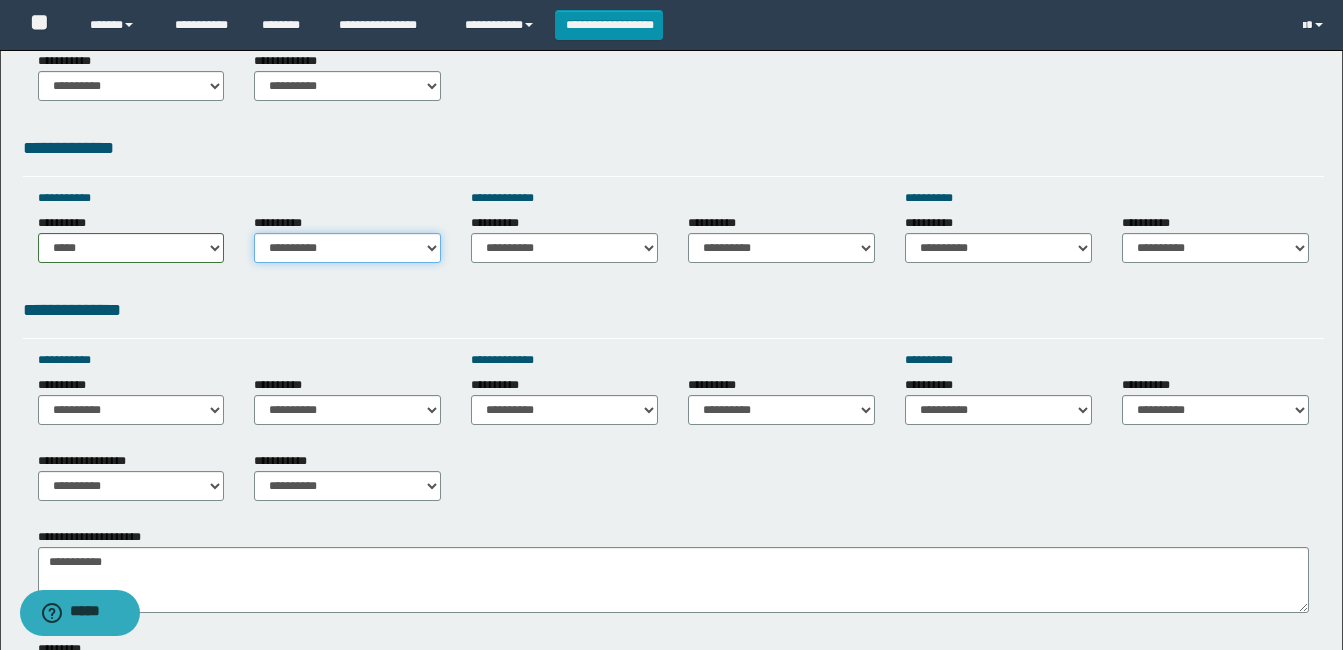 click on "**********" at bounding box center [347, 248] 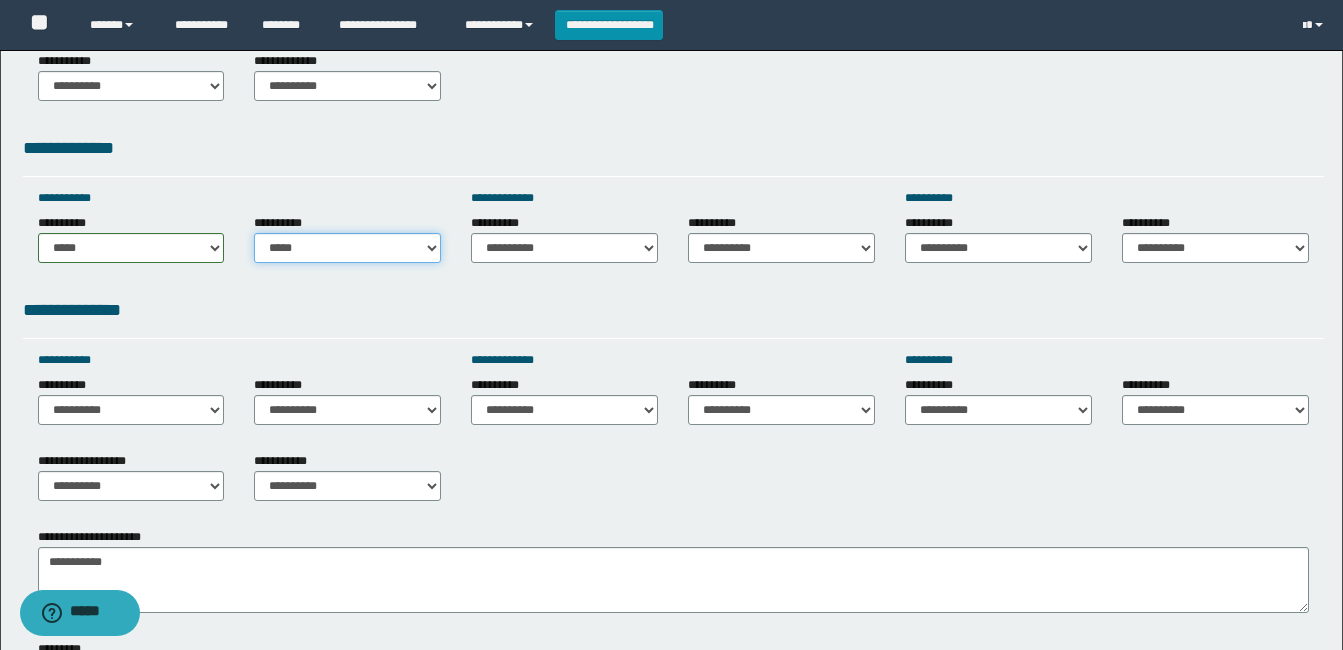 click on "**********" at bounding box center [347, 248] 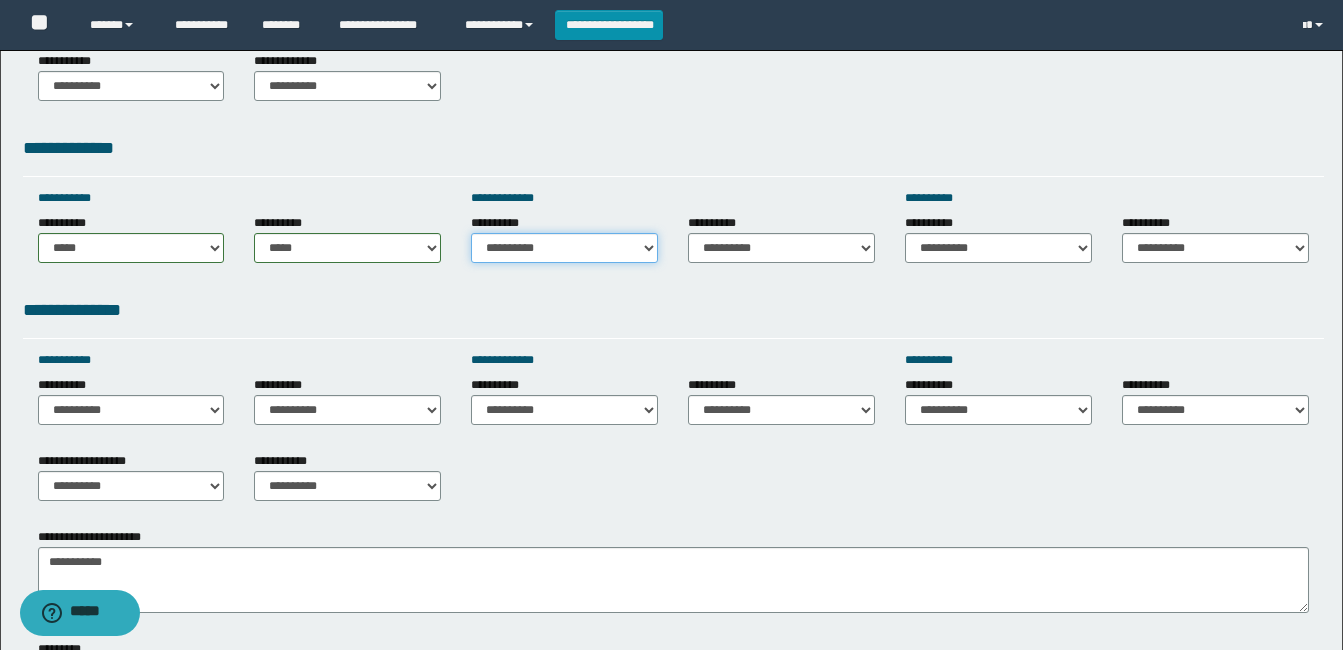 click on "**********" at bounding box center [564, 248] 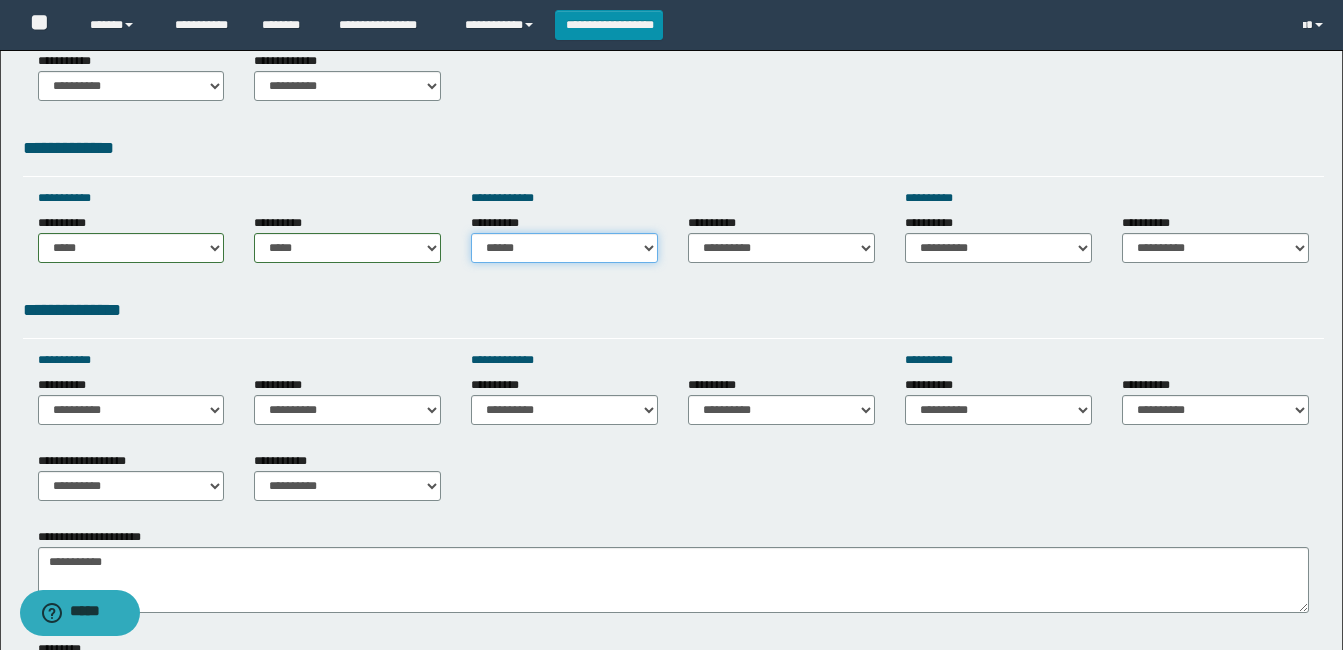 click on "**********" at bounding box center [564, 248] 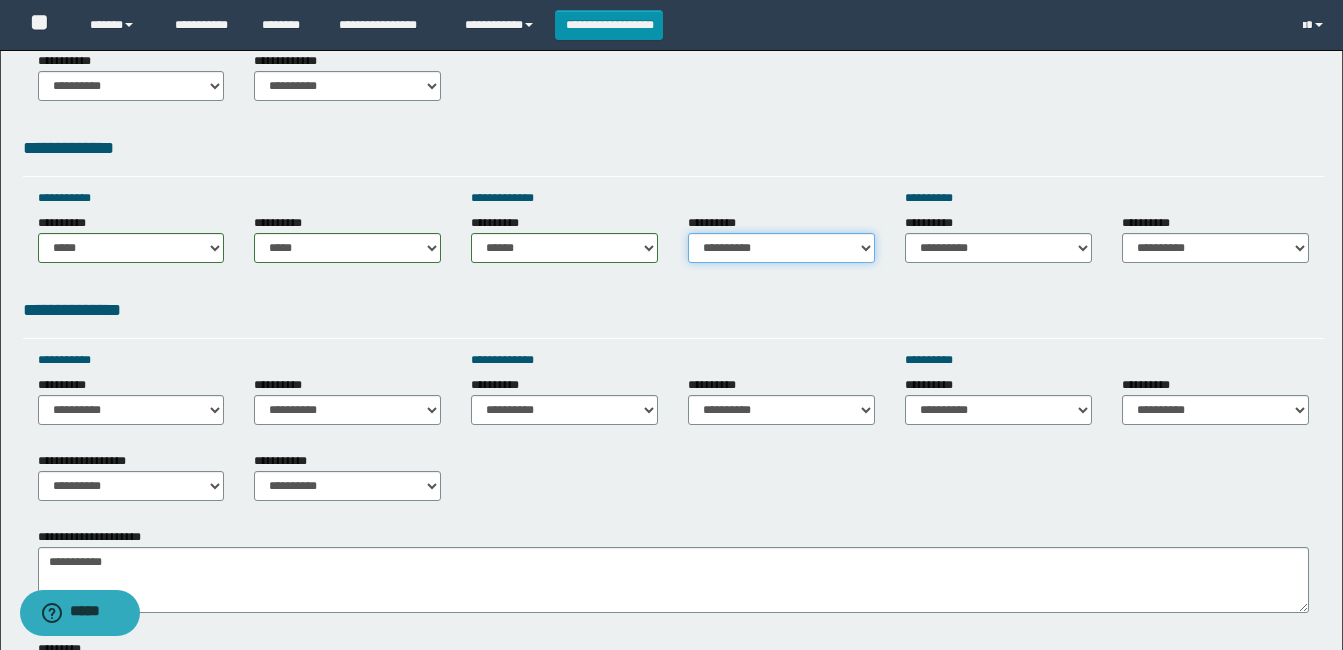 click on "**********" at bounding box center [781, 248] 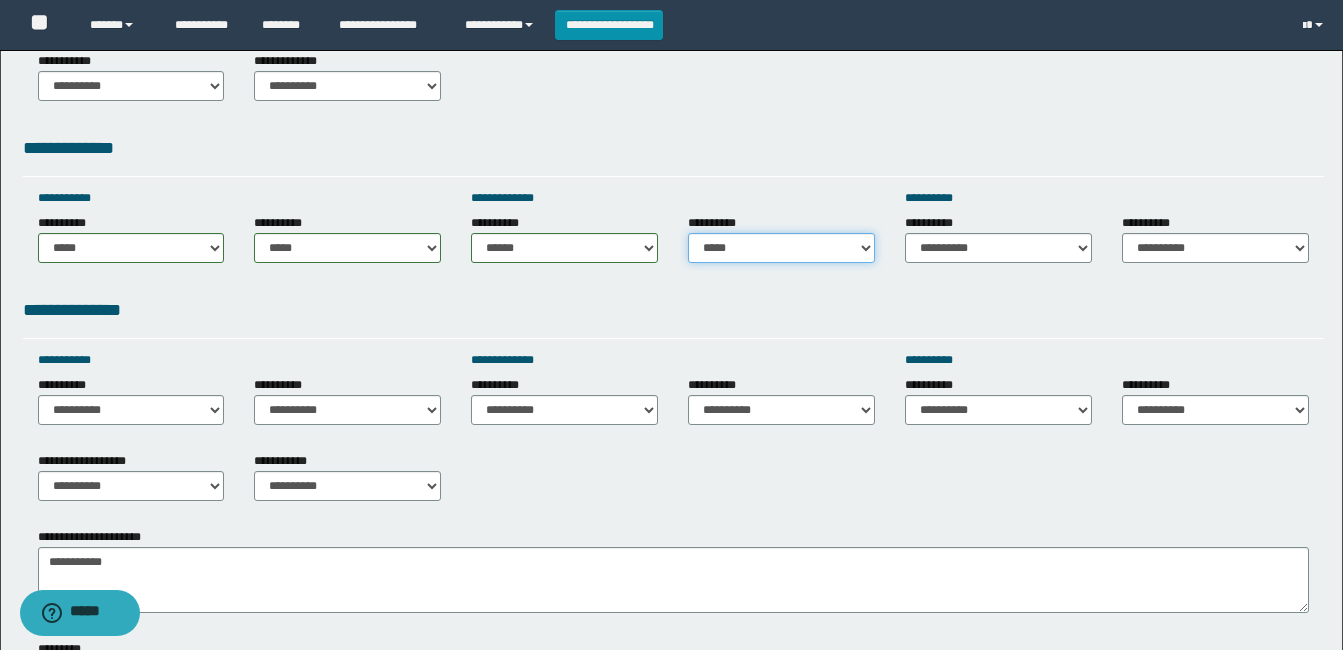 click on "**********" at bounding box center (781, 248) 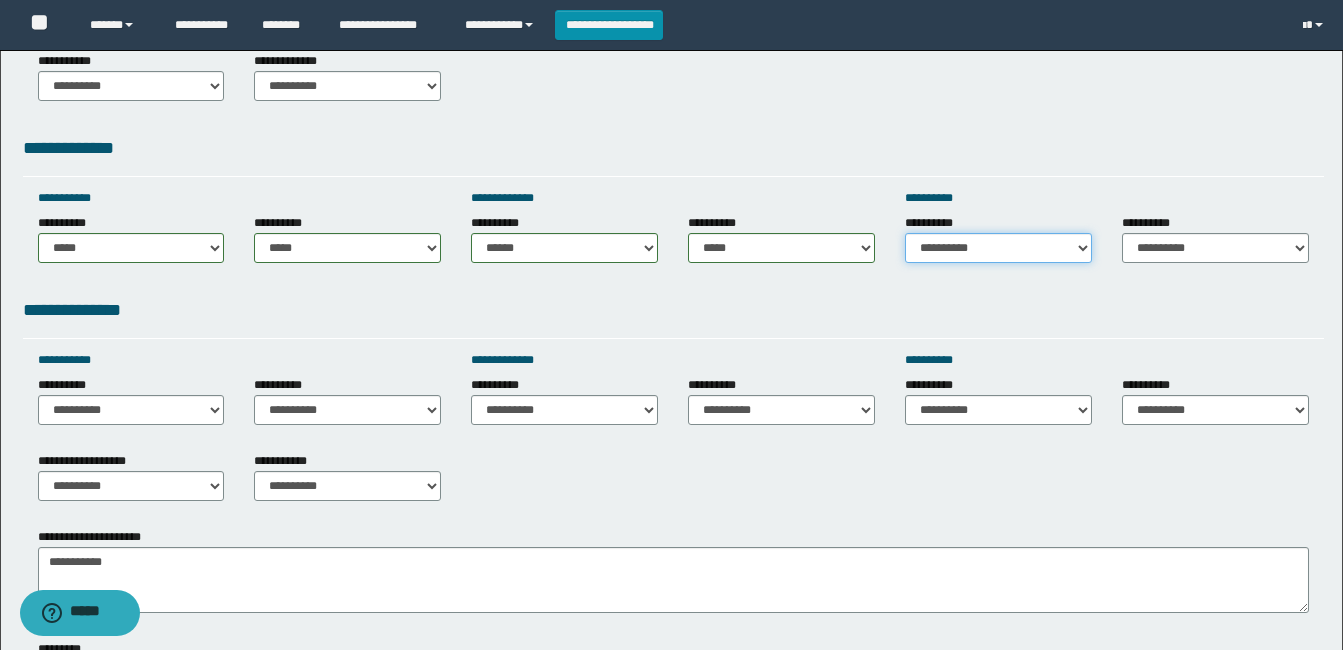 click on "**********" at bounding box center (998, 248) 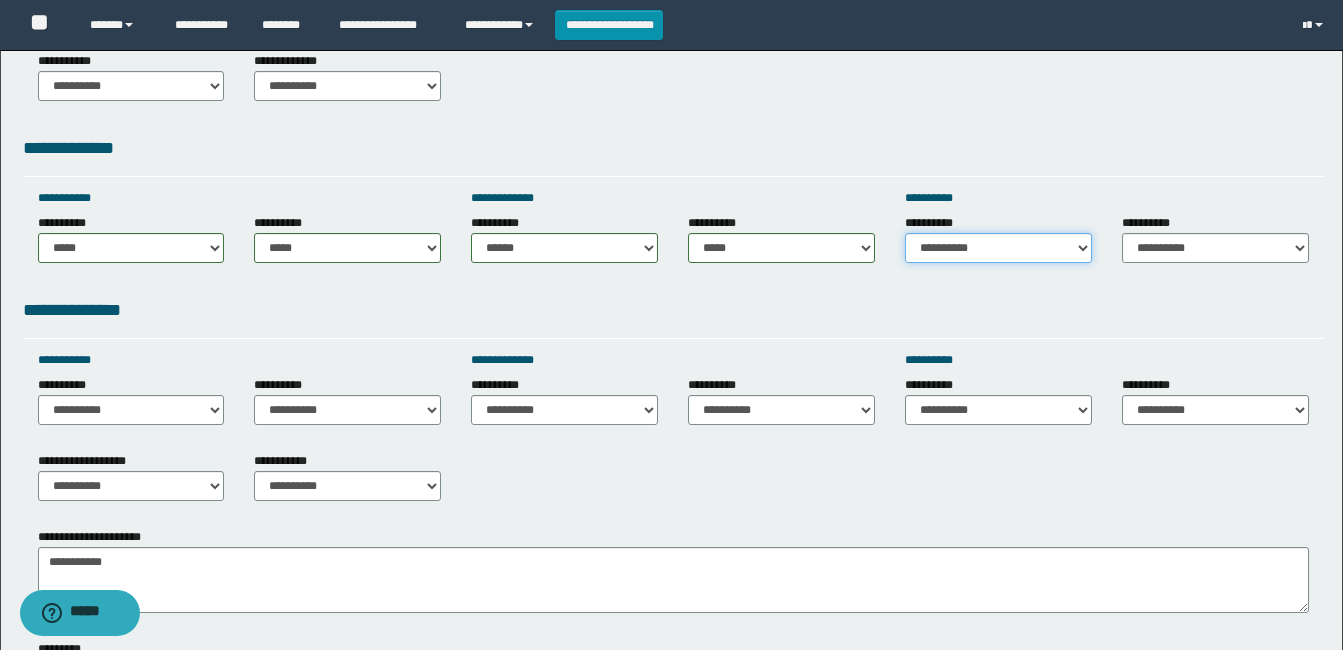 select on "*****" 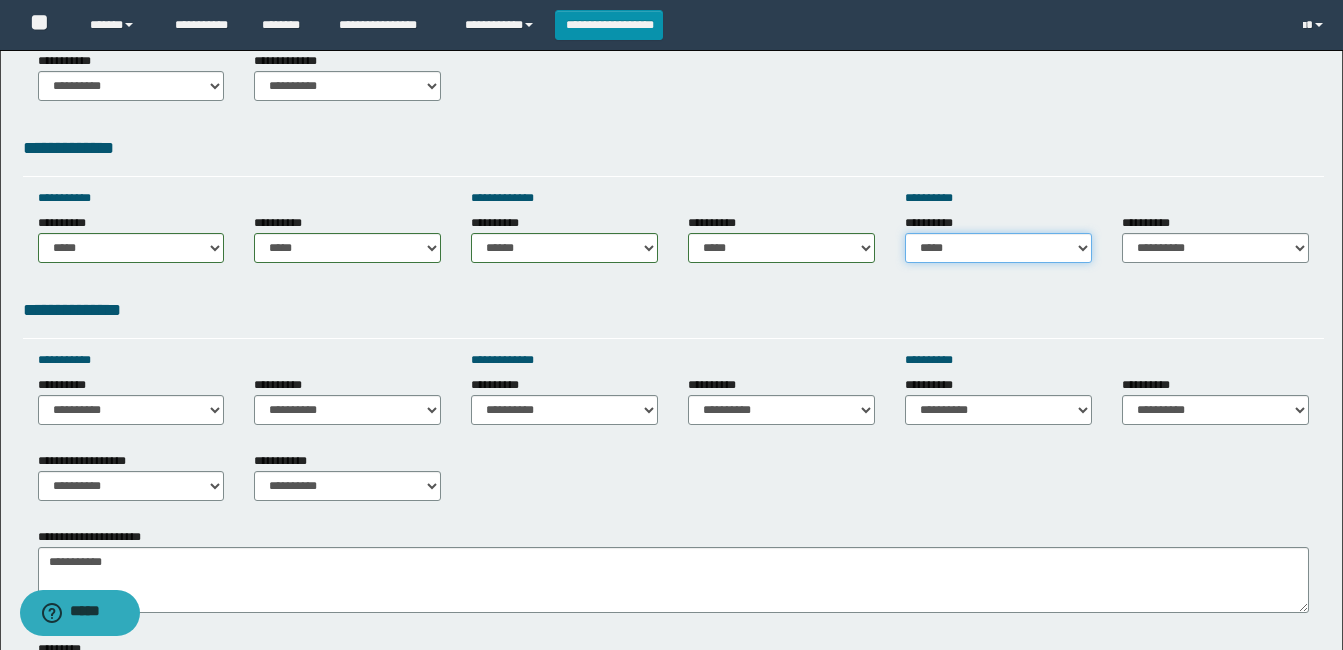 click on "**********" at bounding box center [998, 248] 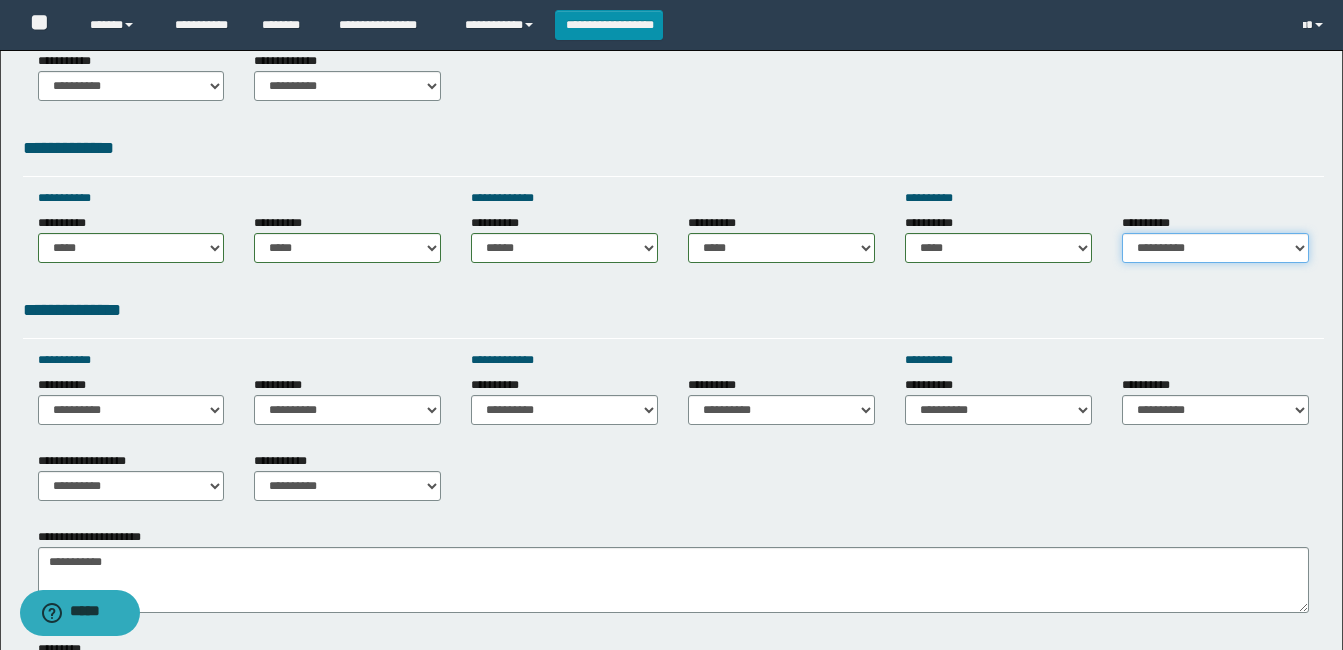 click on "**********" at bounding box center (1215, 248) 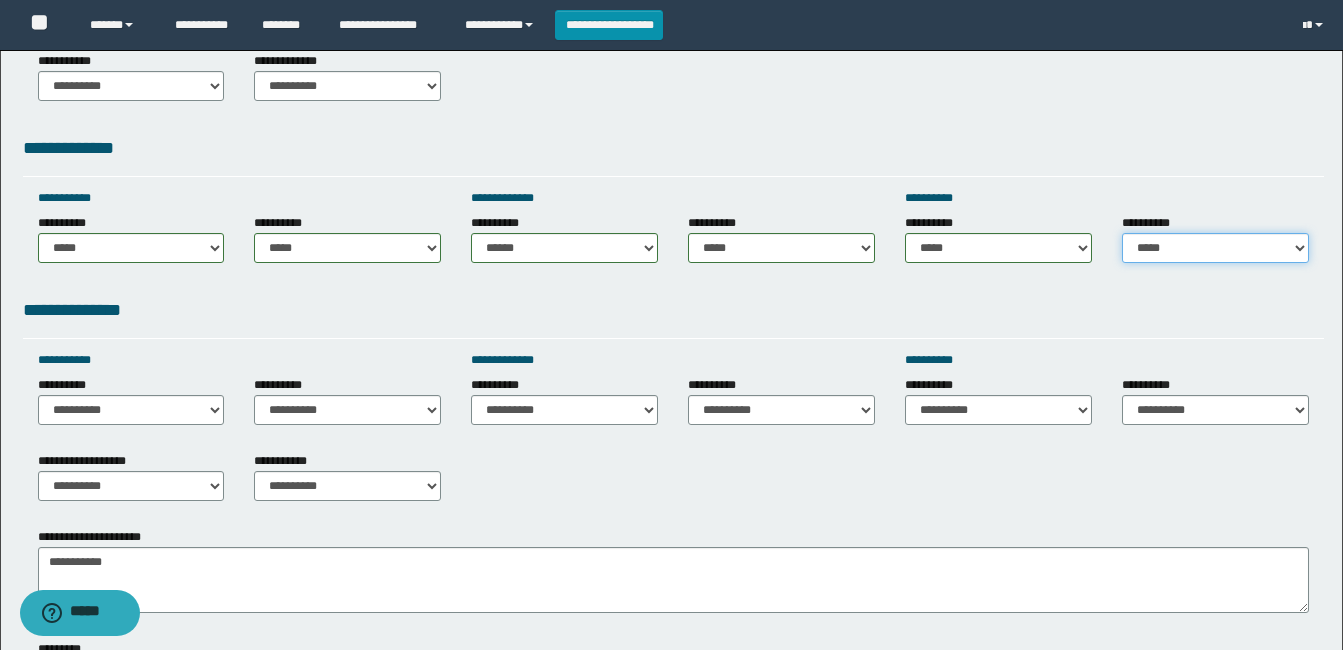 click on "**********" at bounding box center [1215, 248] 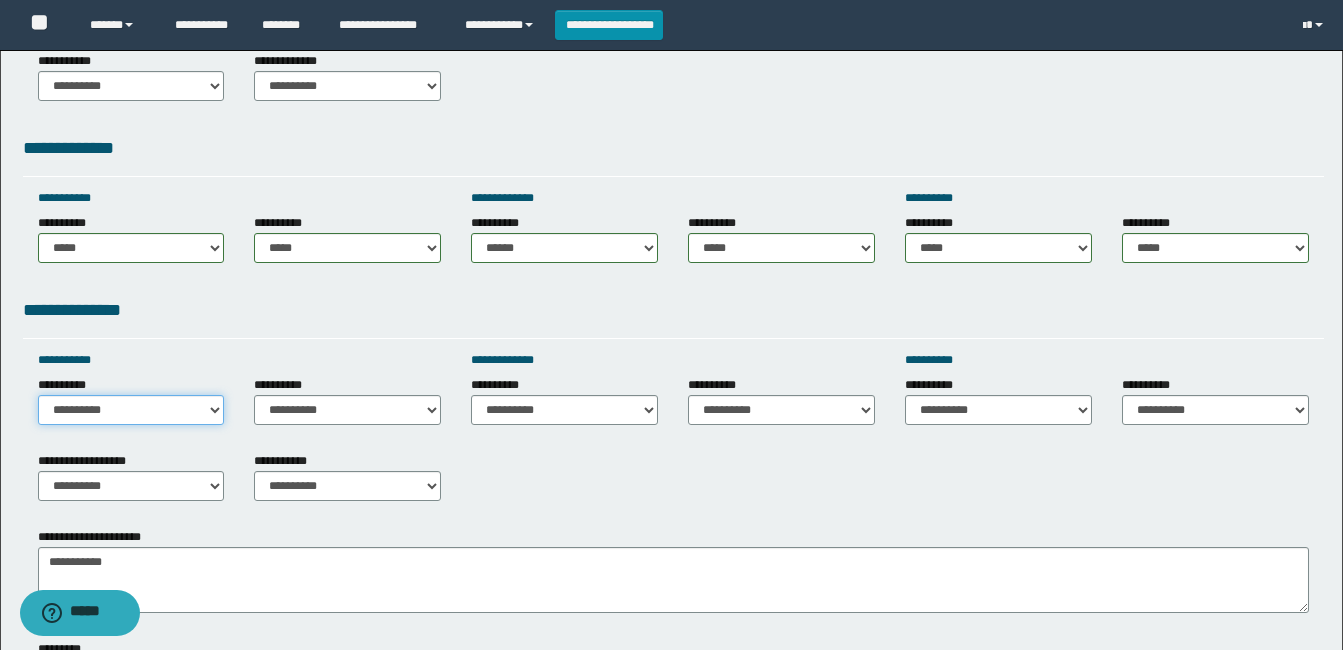 click on "**********" at bounding box center (131, 410) 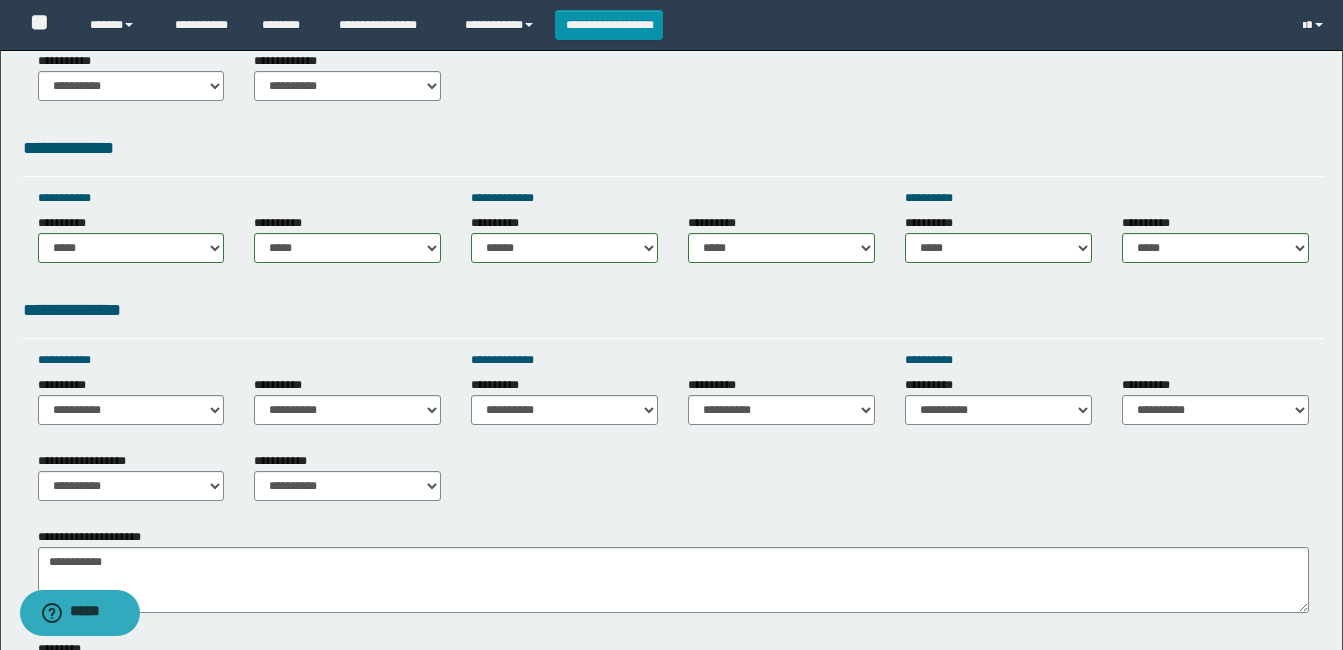 click on "**********" at bounding box center (673, 317) 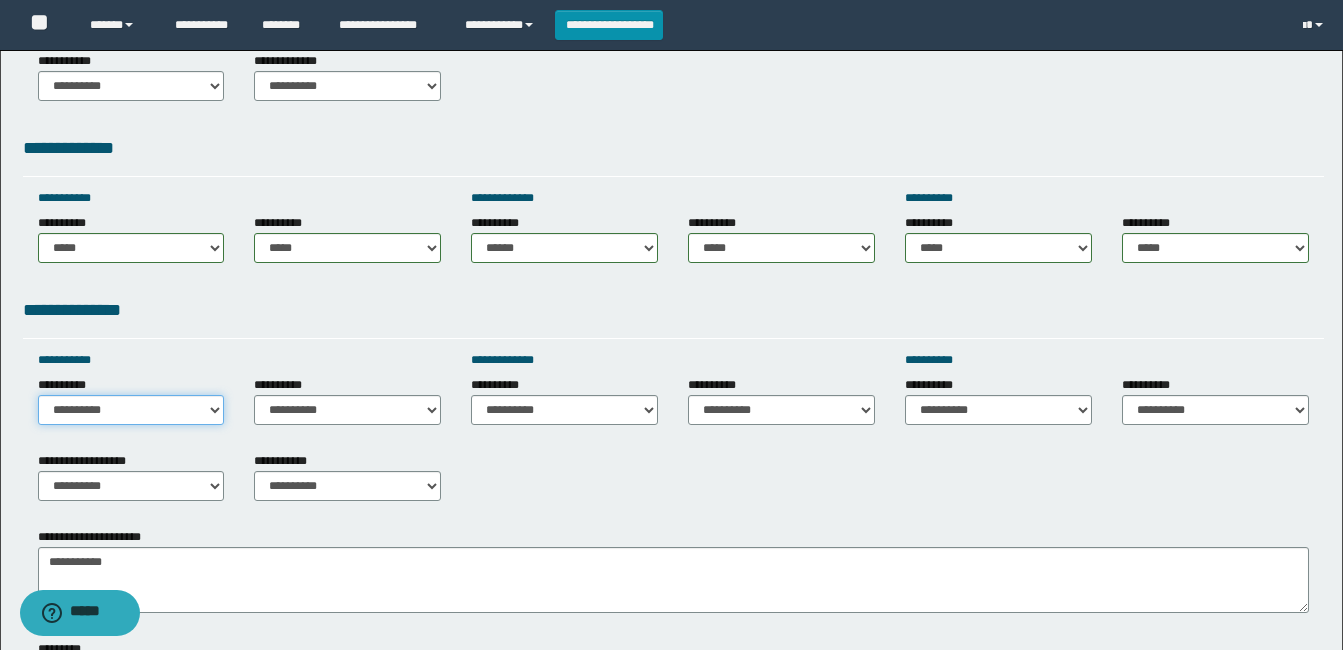 click on "**********" at bounding box center (131, 410) 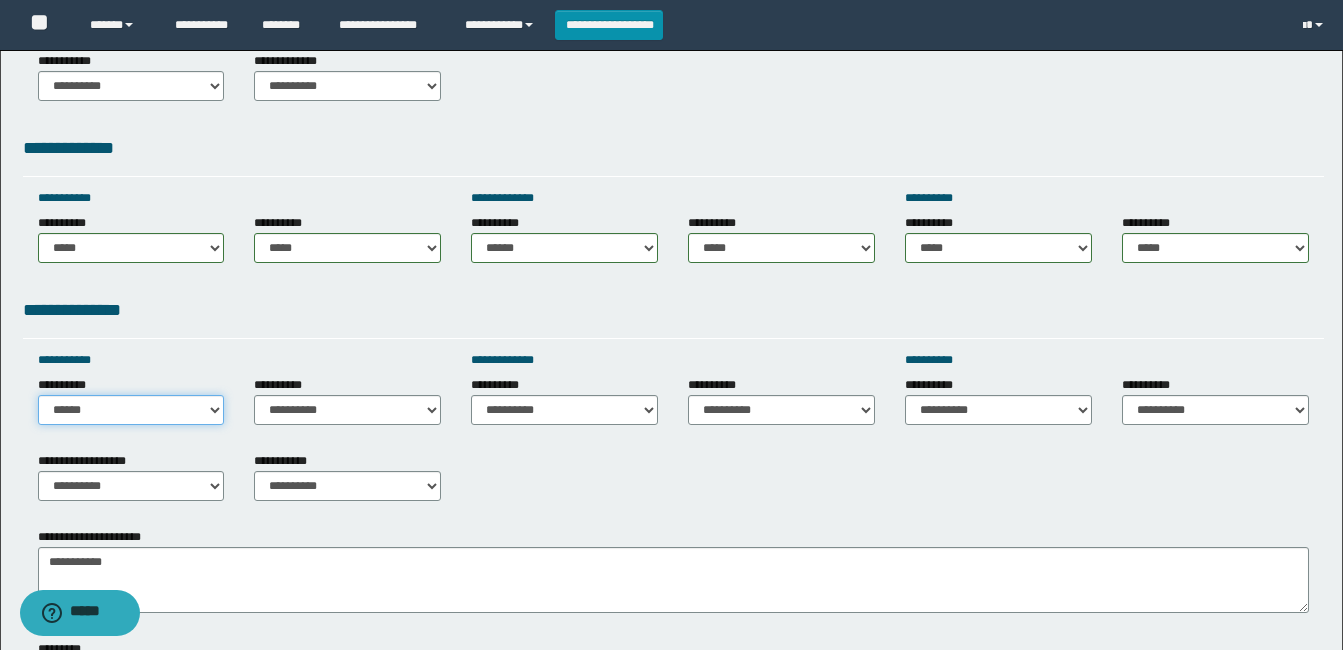 click on "**********" at bounding box center (131, 410) 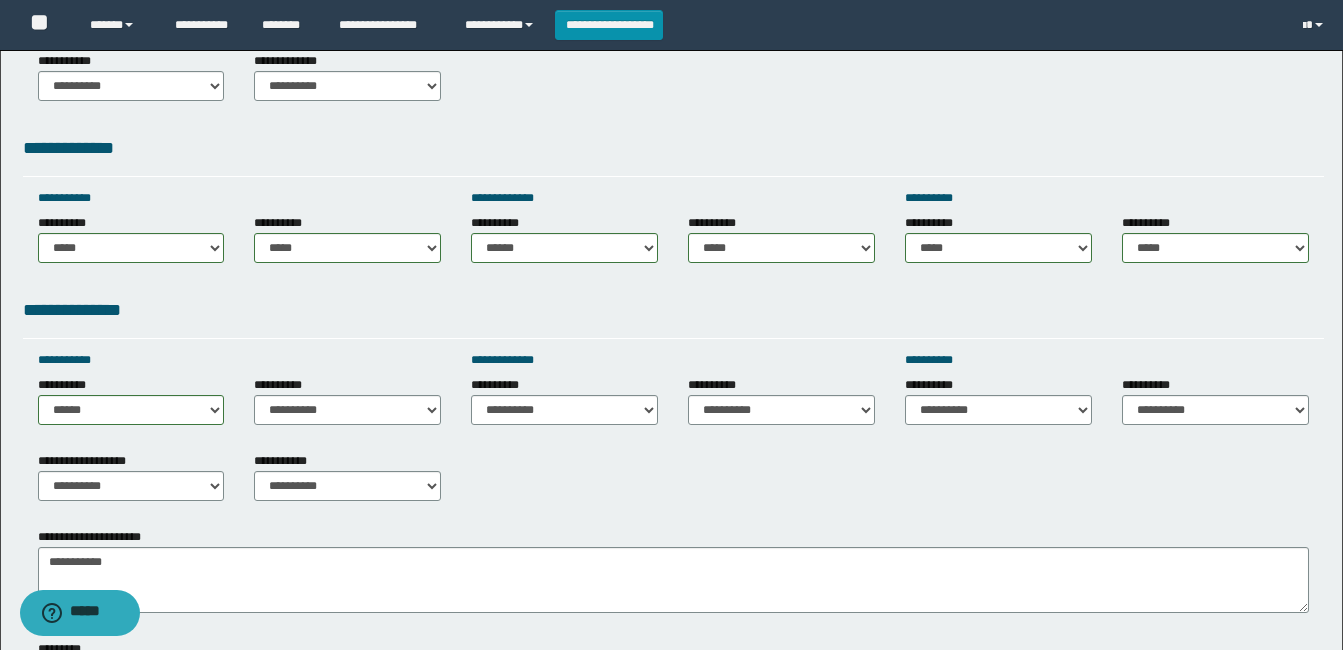 click on "**********" at bounding box center (240, 198) 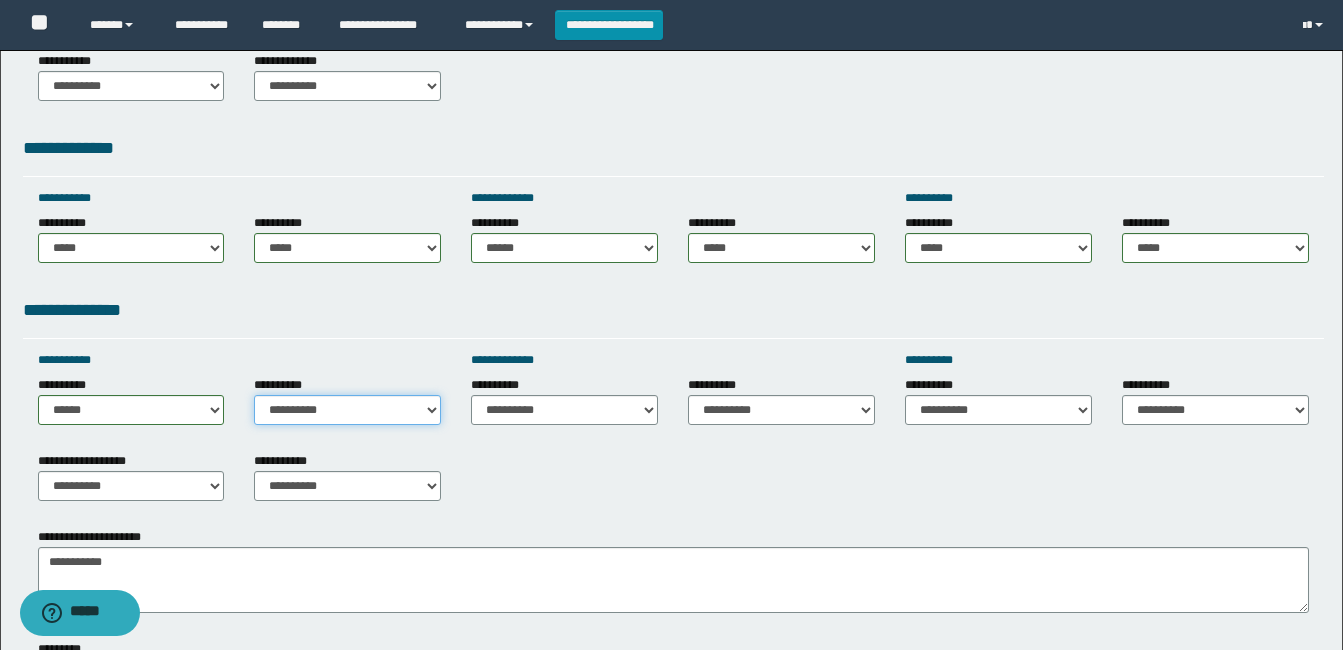 click on "**********" at bounding box center (347, 410) 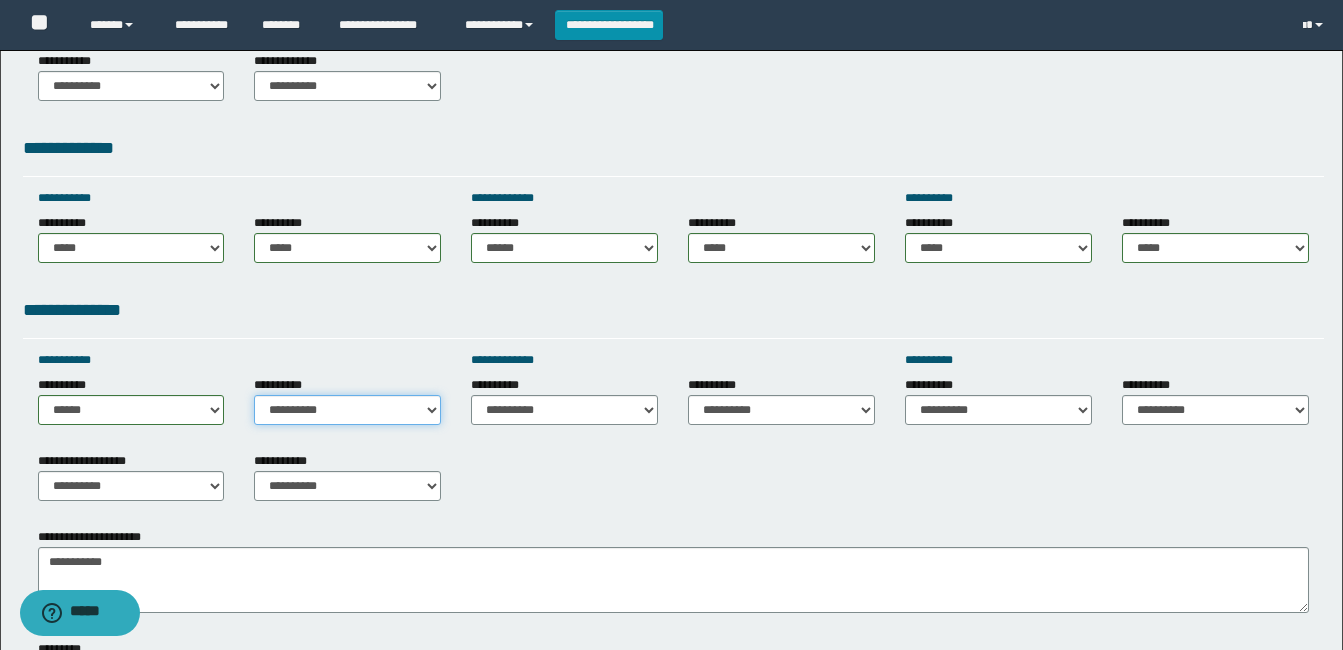 select on "*****" 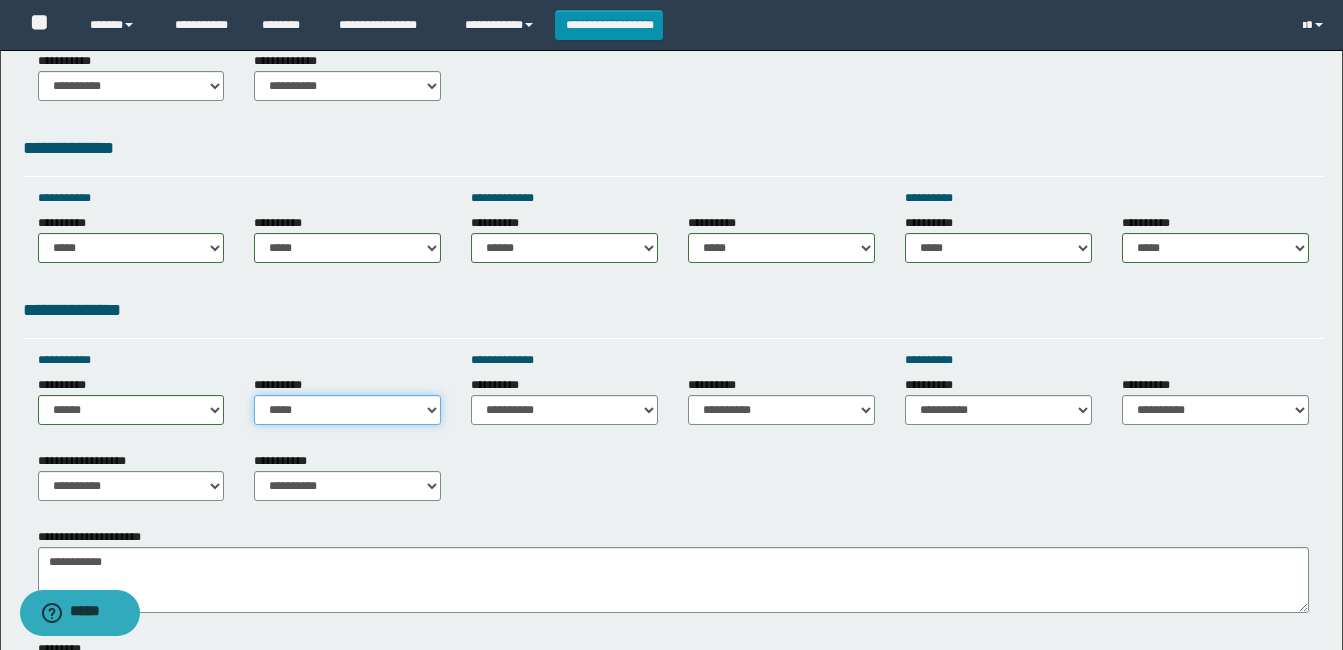 click on "**********" at bounding box center (347, 410) 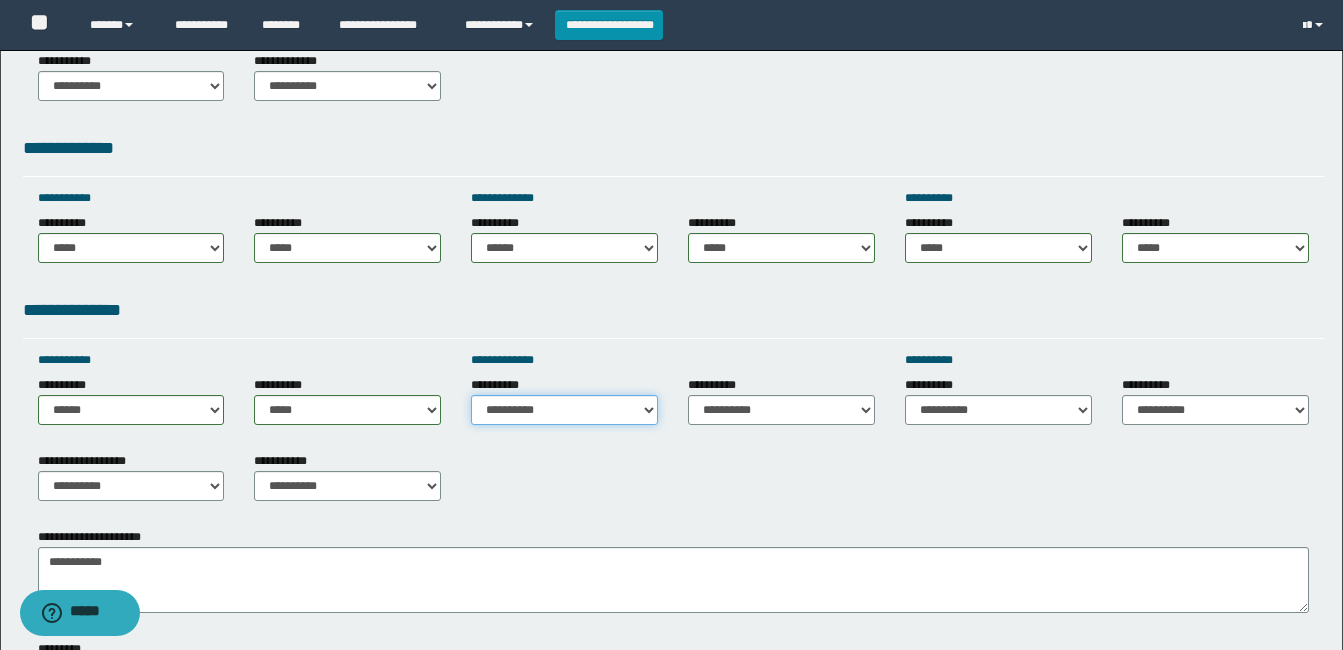 click on "**********" at bounding box center [564, 410] 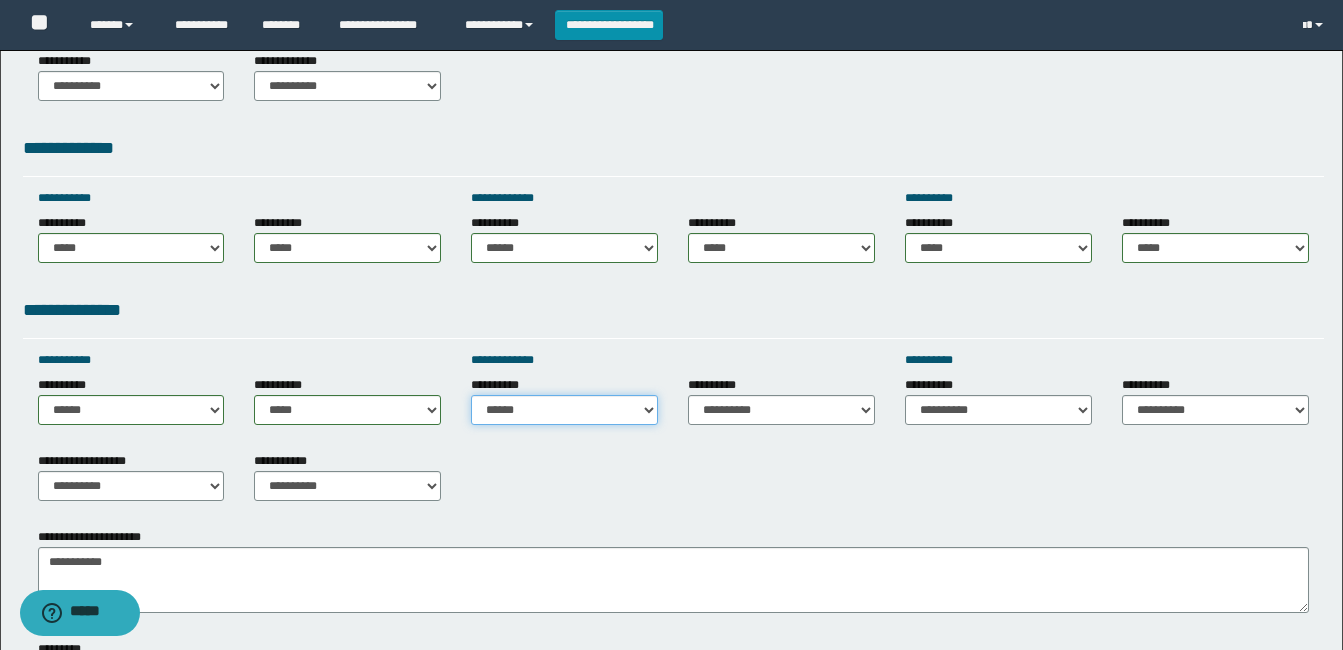 click on "**********" at bounding box center [564, 410] 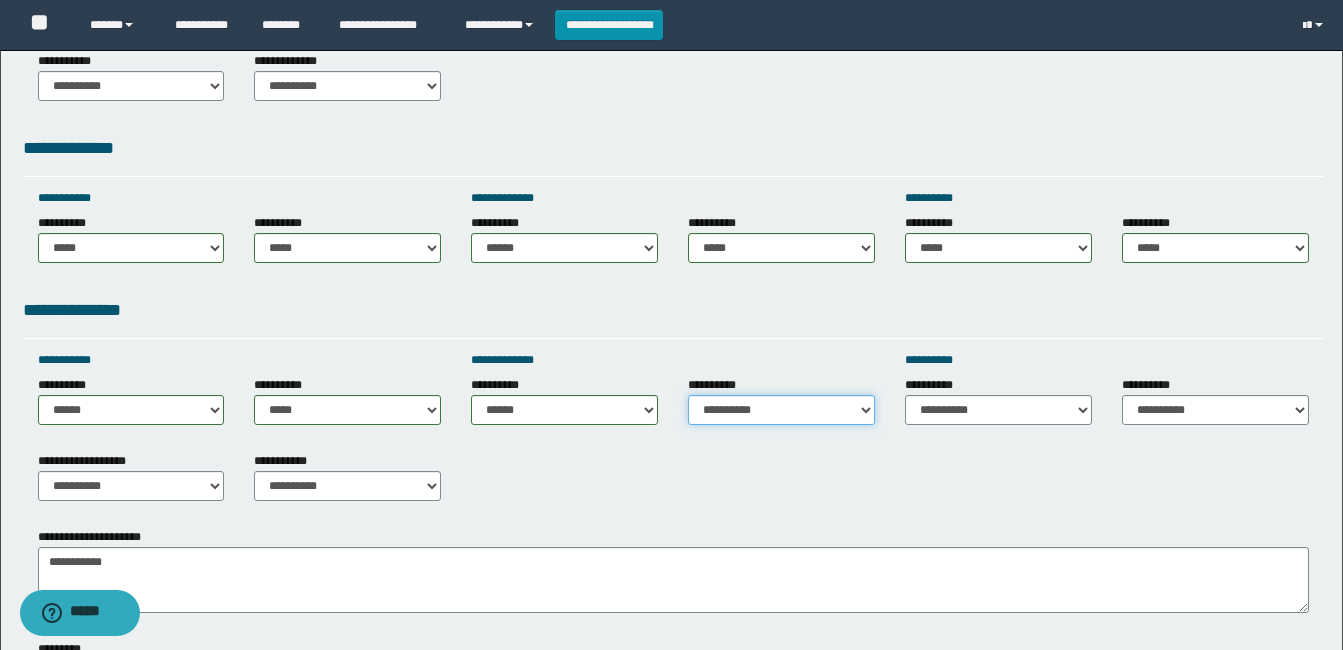 click on "**********" at bounding box center (781, 410) 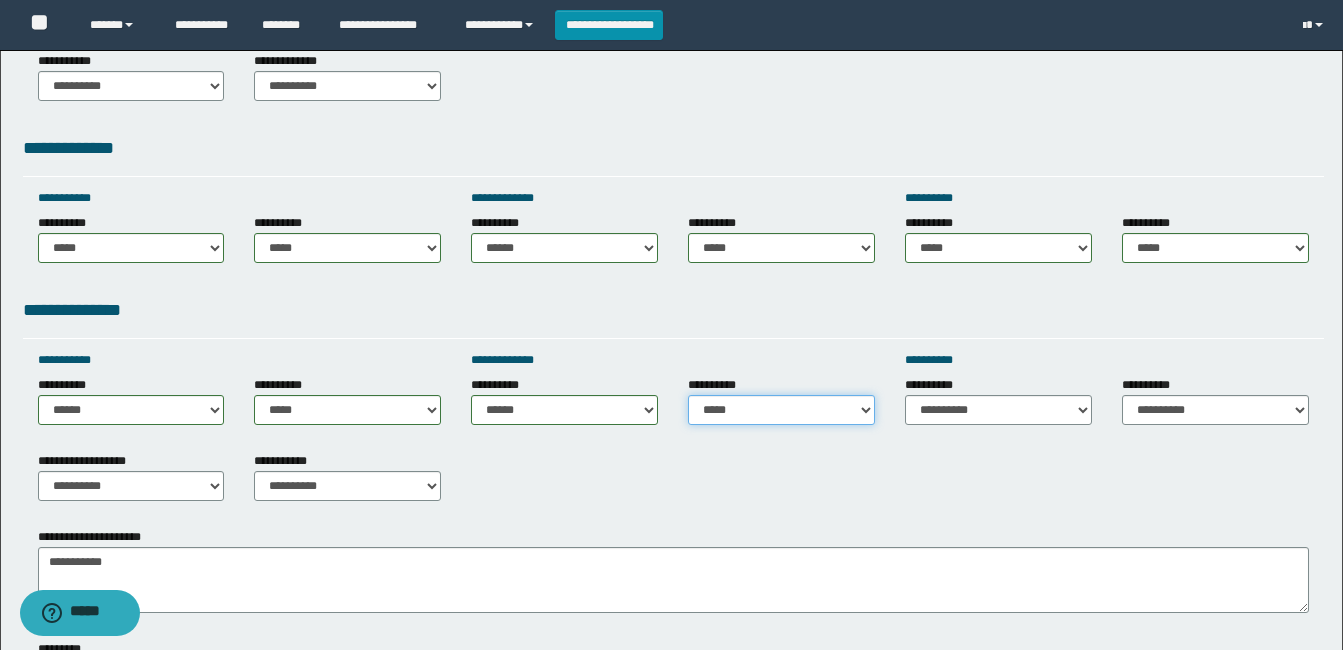 click on "**********" at bounding box center [781, 410] 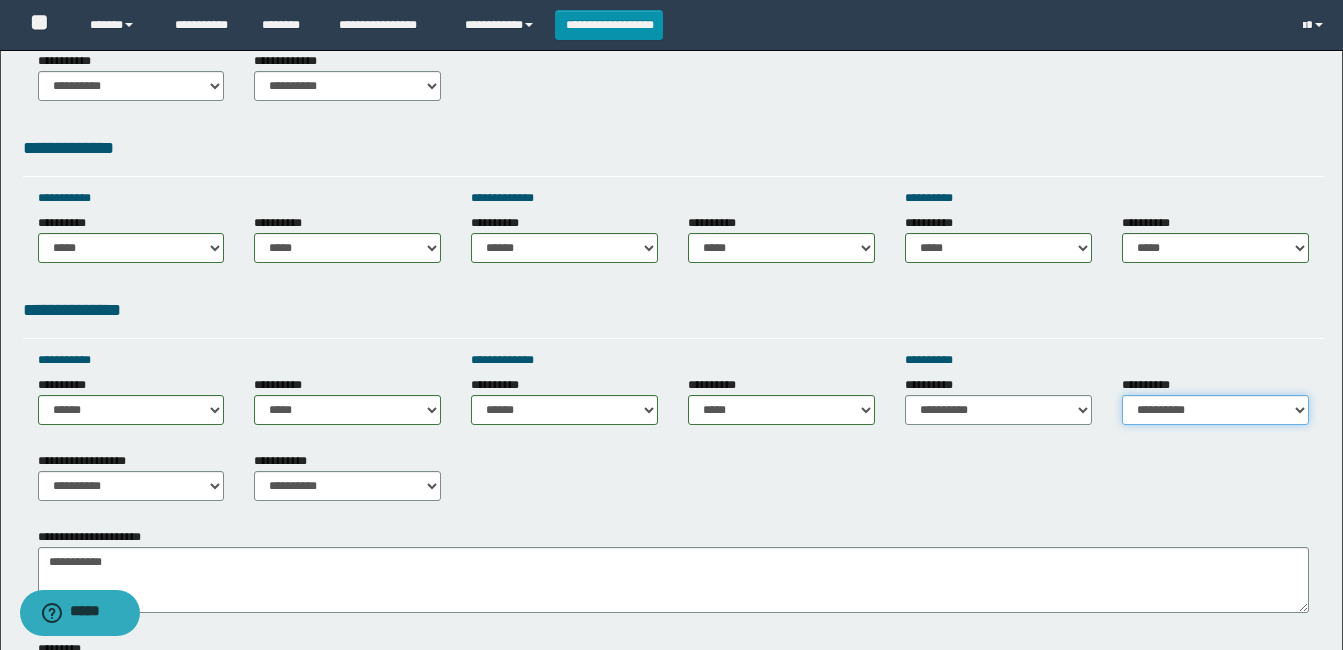 click on "**********" at bounding box center [1215, 410] 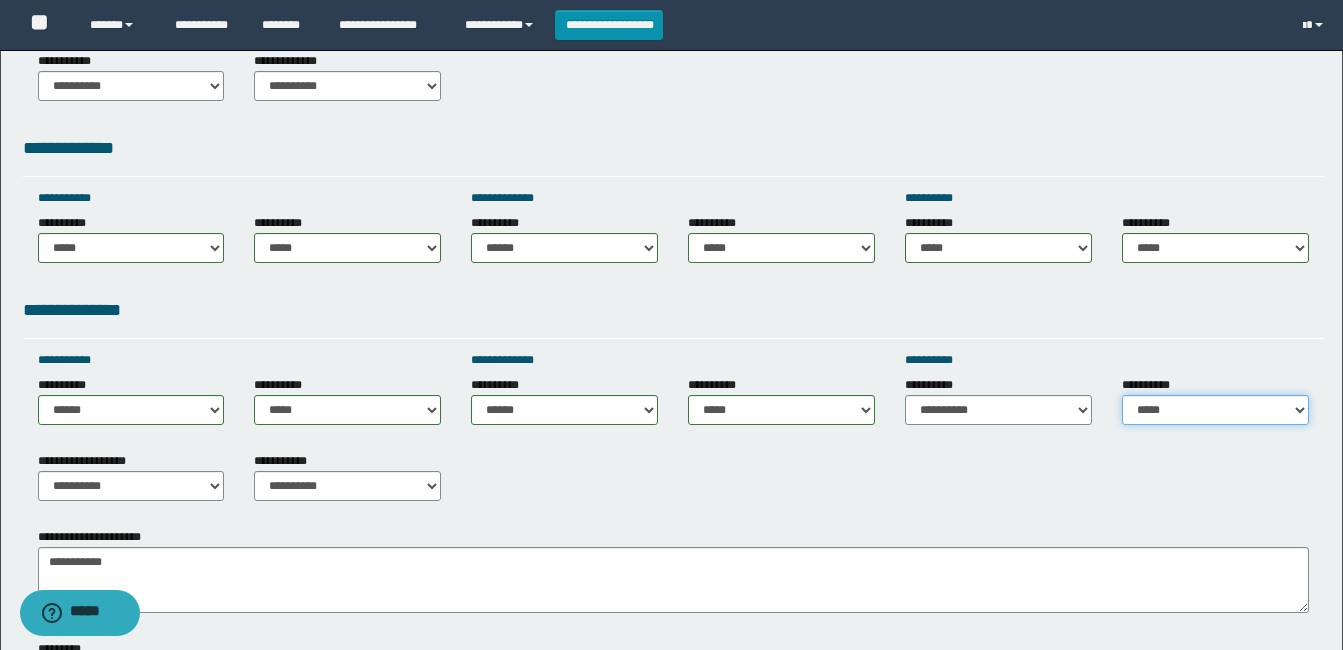 click on "**********" at bounding box center [1215, 410] 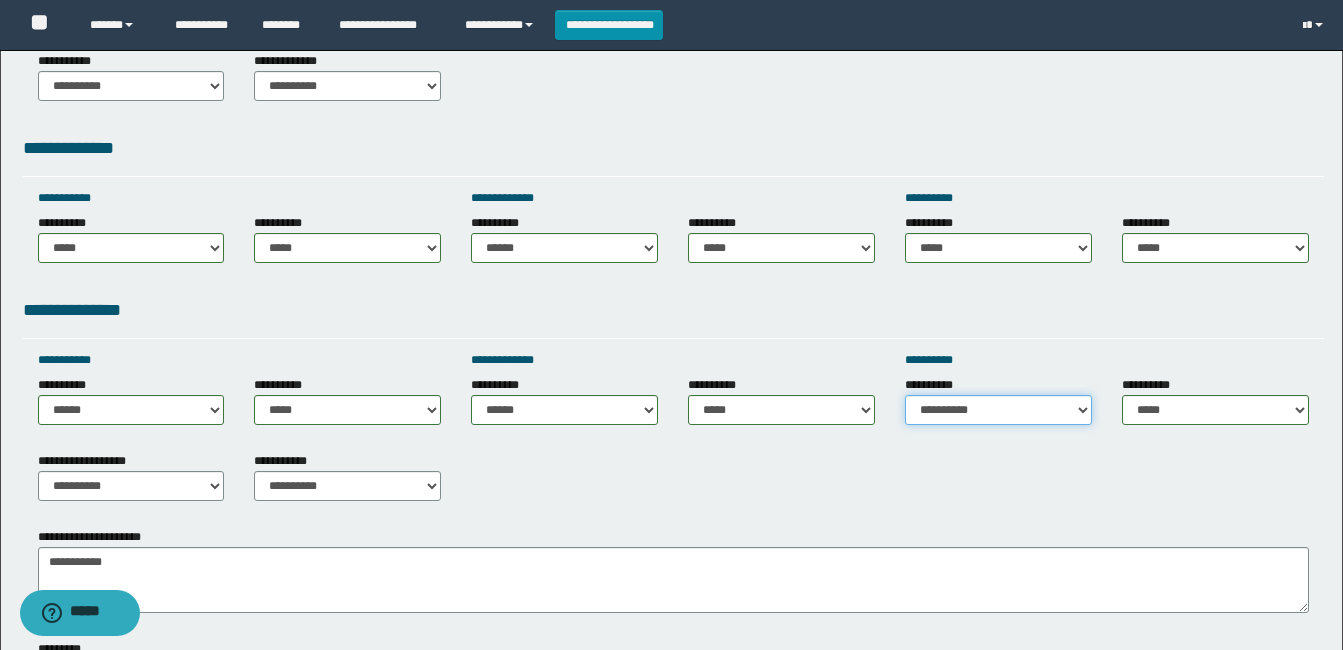 click on "**********" at bounding box center [998, 410] 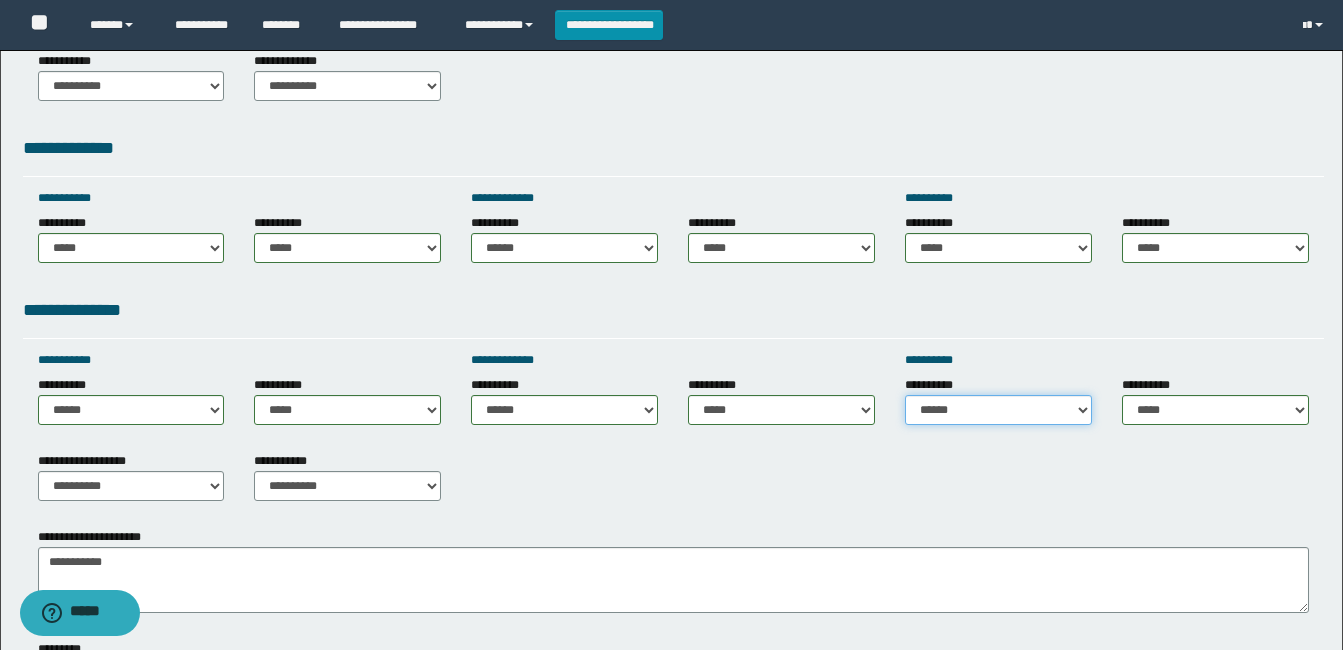 click on "**********" at bounding box center (998, 410) 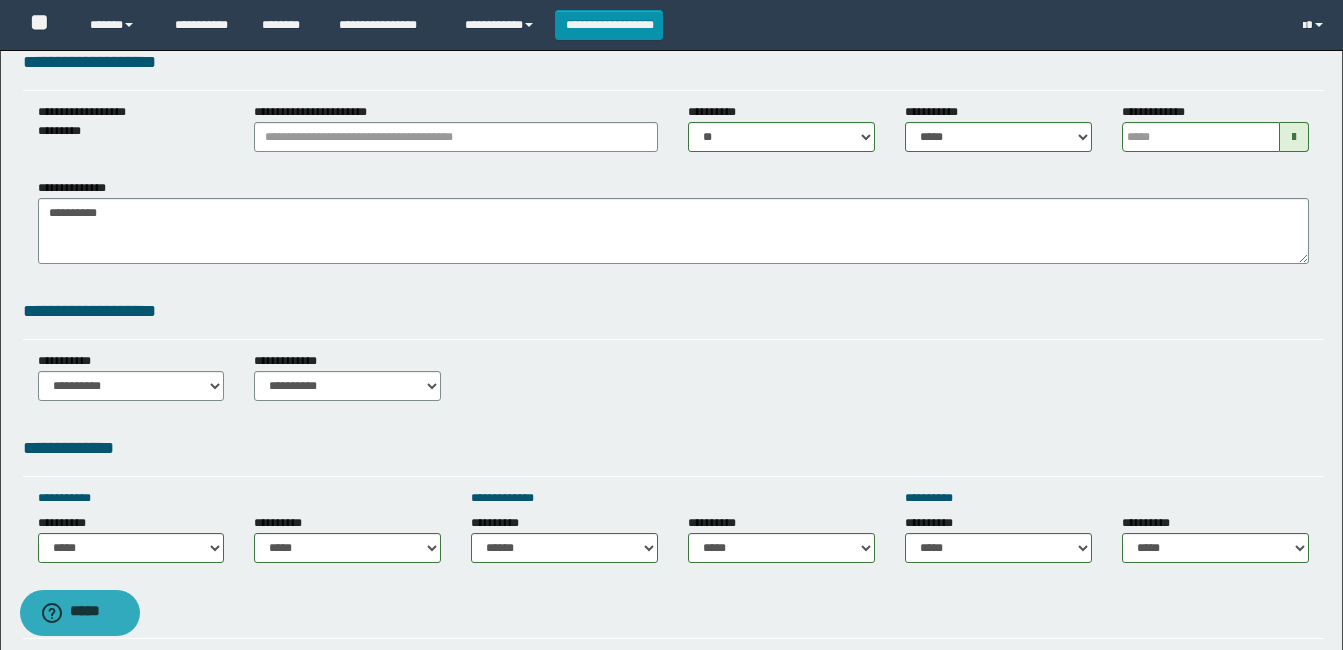 scroll, scrollTop: 0, scrollLeft: 0, axis: both 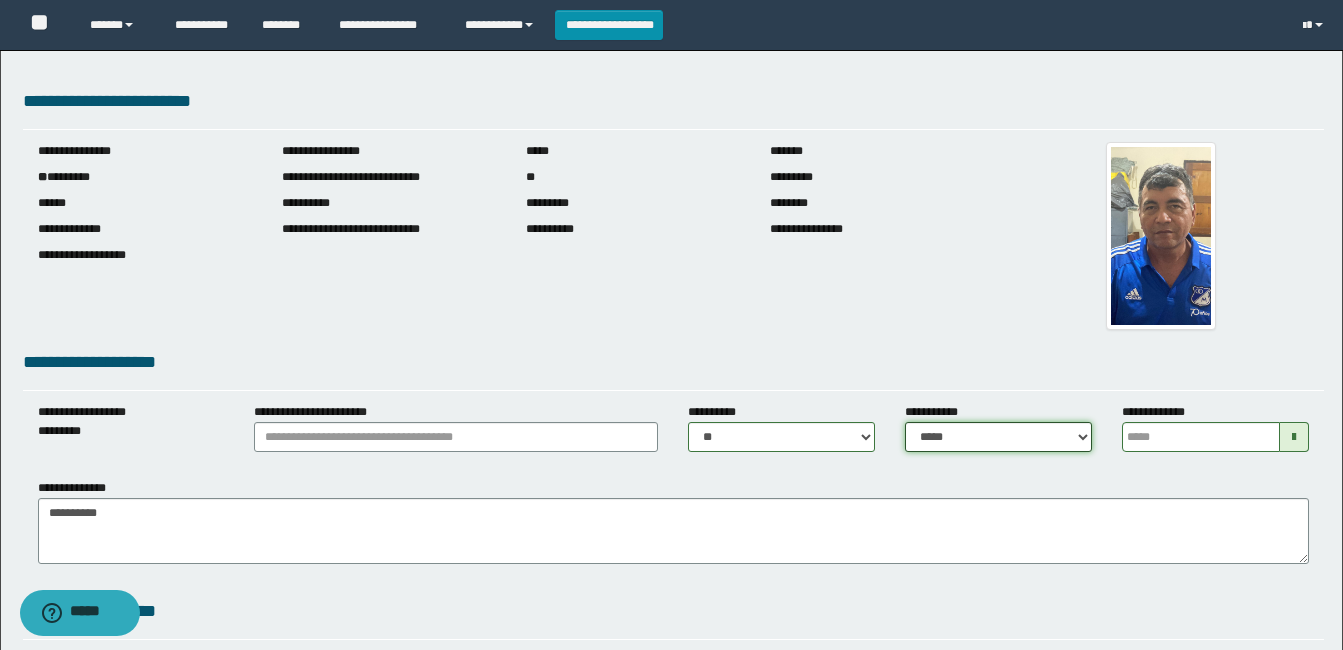 click on "**********" at bounding box center [998, 437] 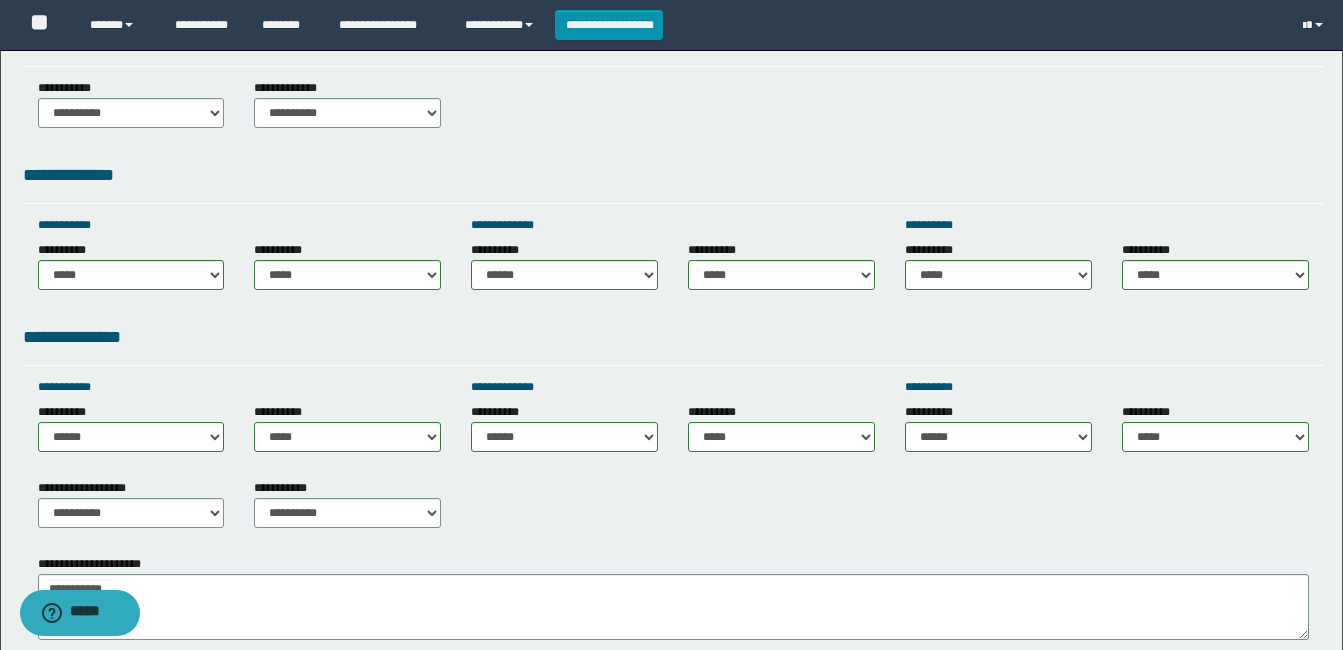 scroll, scrollTop: 600, scrollLeft: 0, axis: vertical 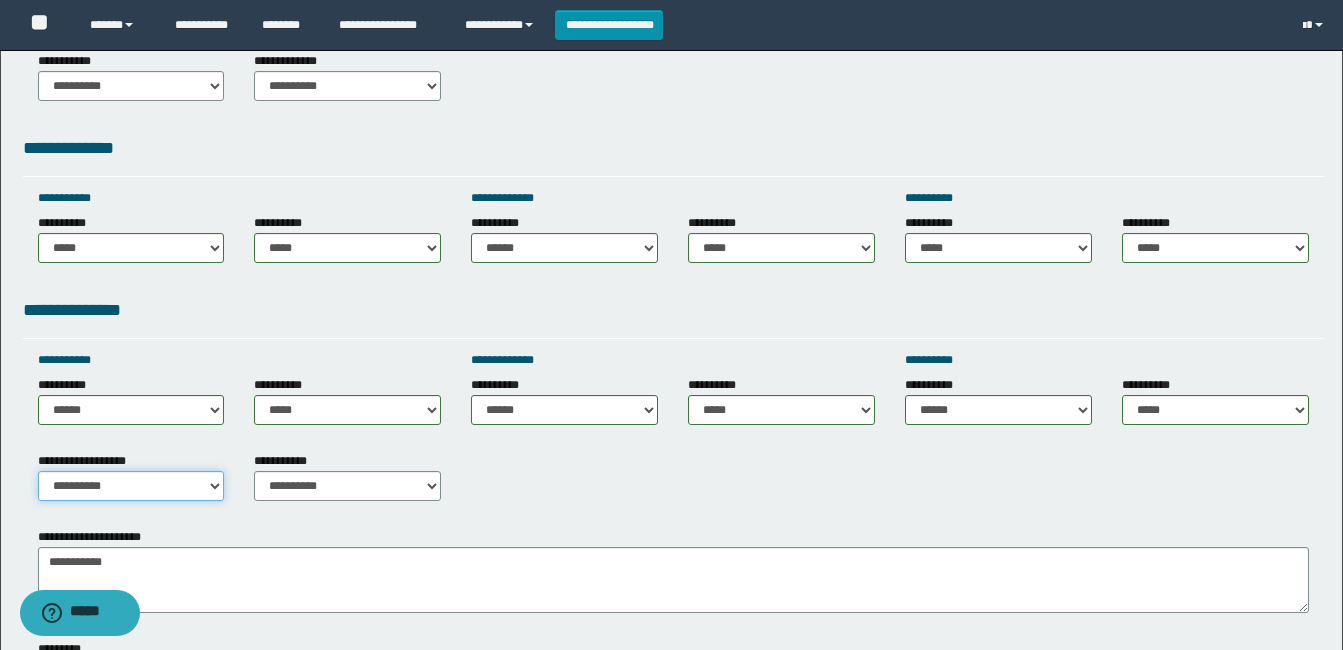 click on "**********" at bounding box center (131, 486) 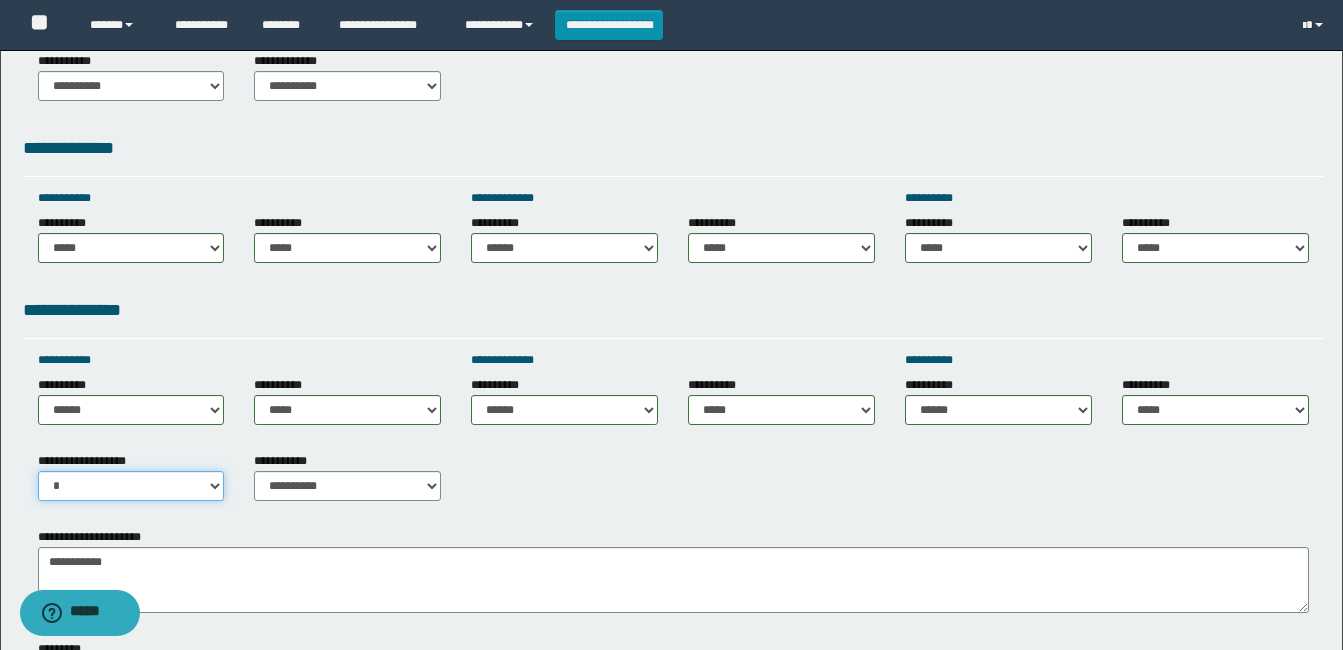 click on "**********" at bounding box center (131, 486) 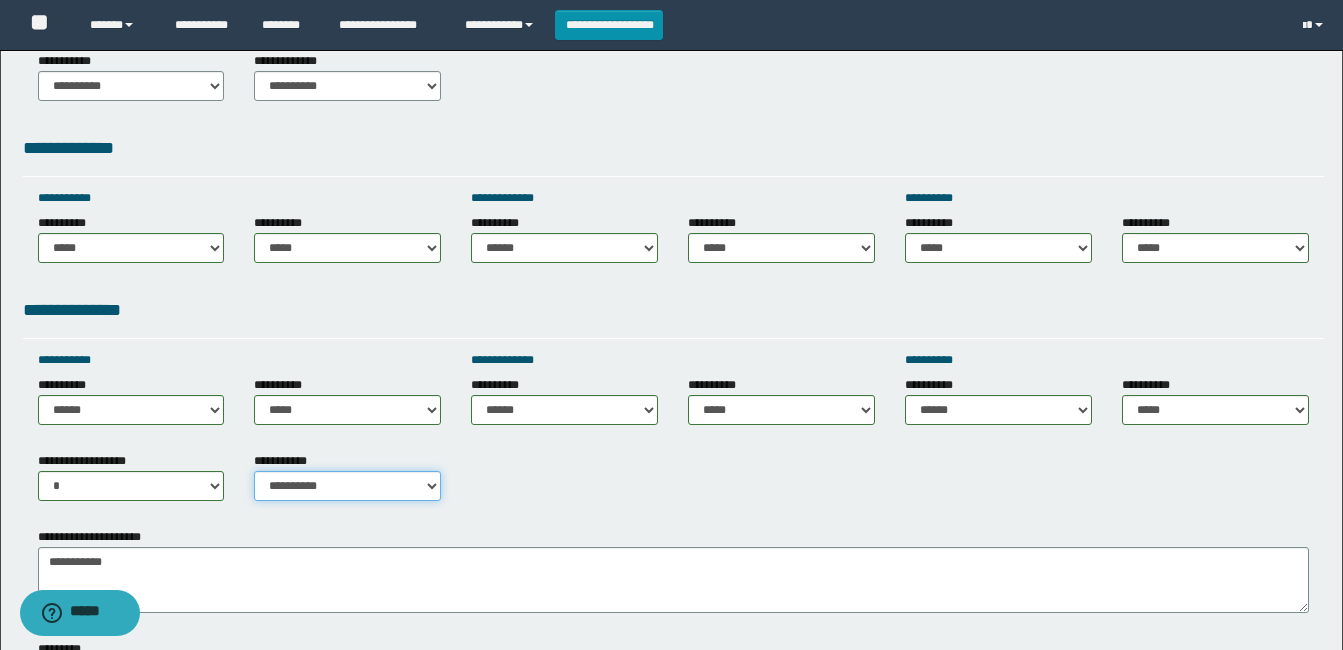click on "**********" at bounding box center [347, 486] 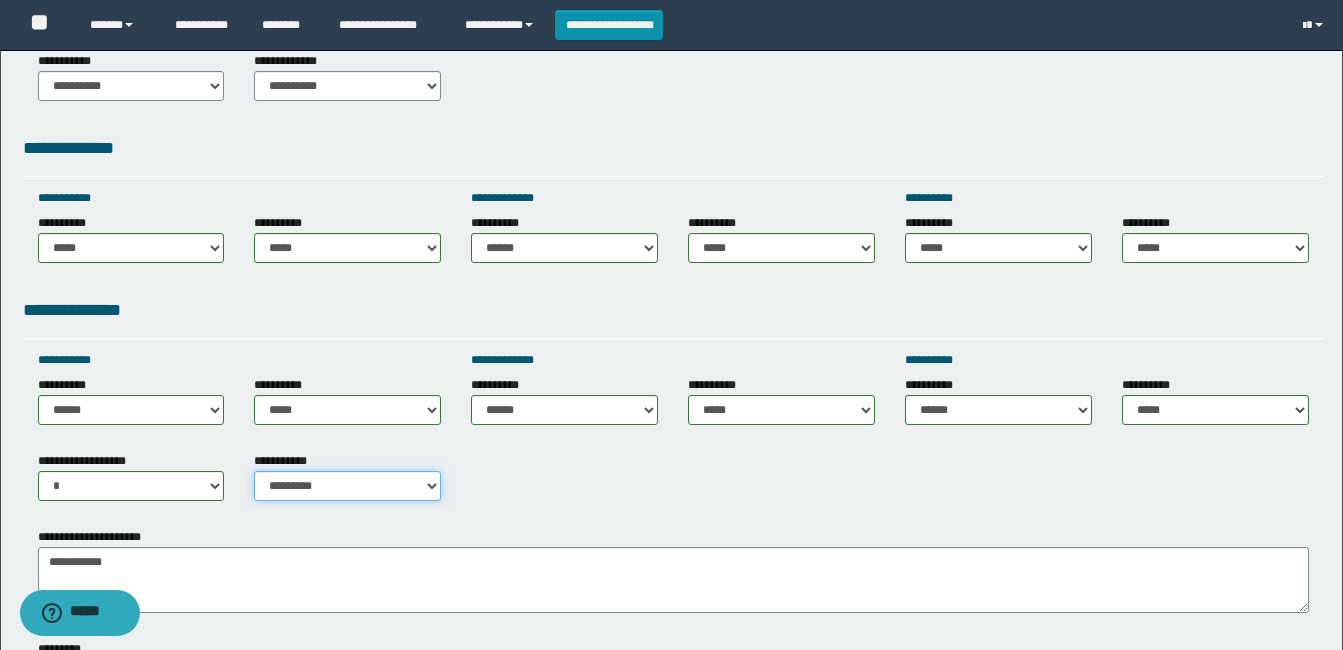 click on "**********" at bounding box center (347, 486) 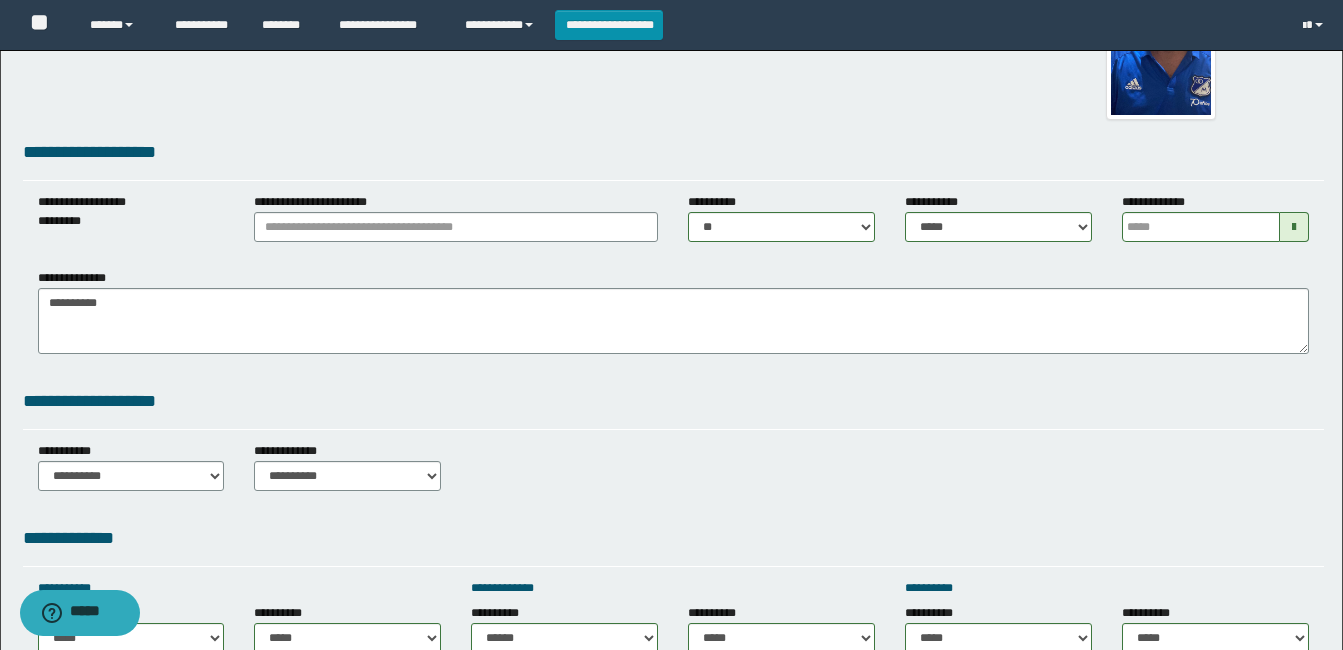 scroll, scrollTop: 0, scrollLeft: 0, axis: both 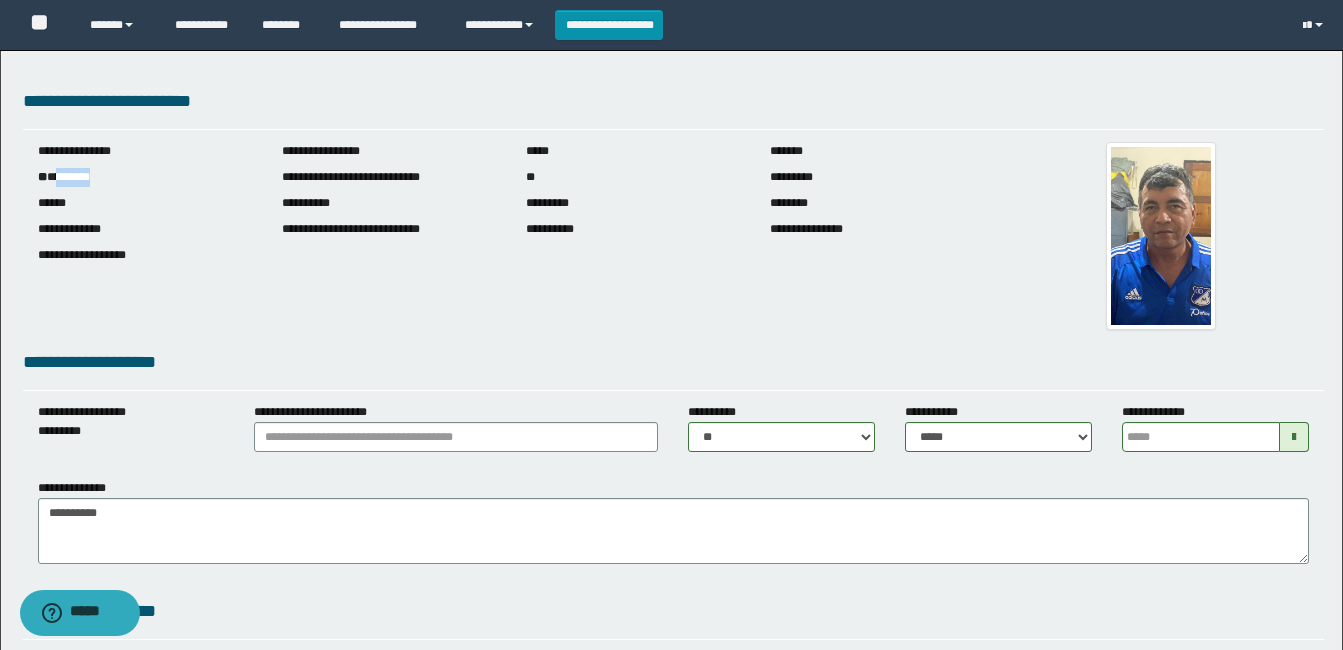 drag, startPoint x: 58, startPoint y: 176, endPoint x: 160, endPoint y: 184, distance: 102.31325 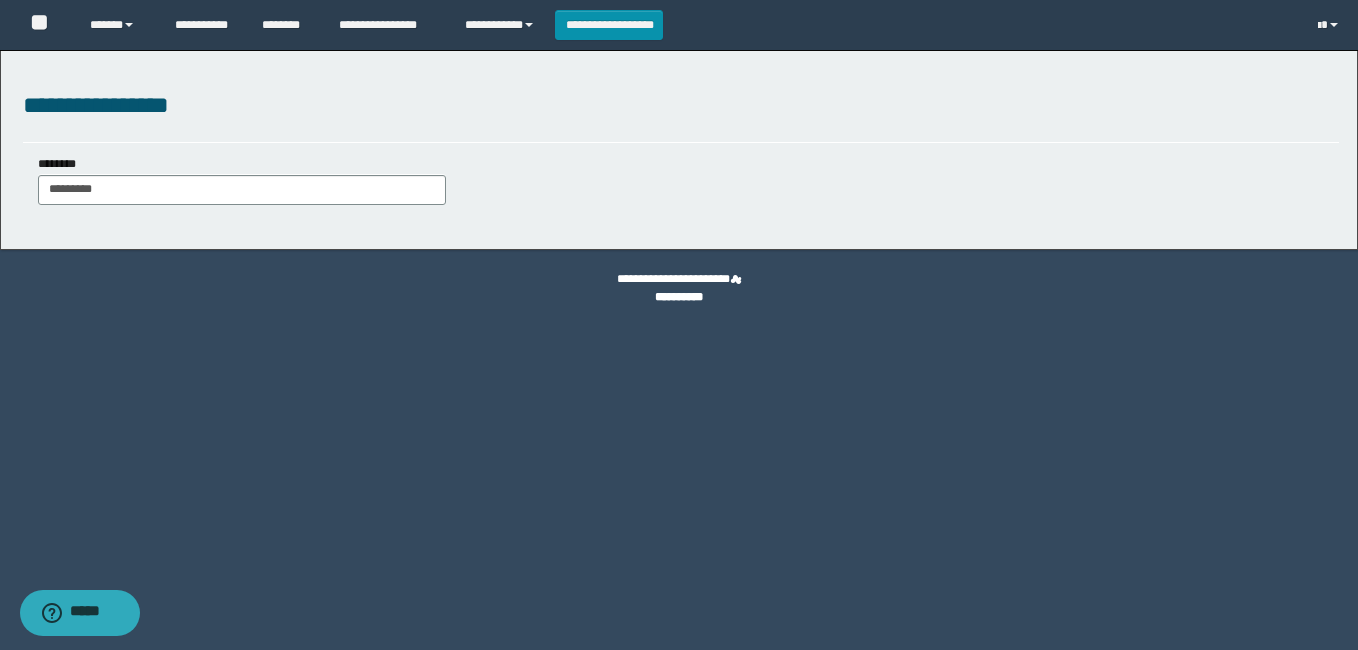 scroll, scrollTop: 0, scrollLeft: 0, axis: both 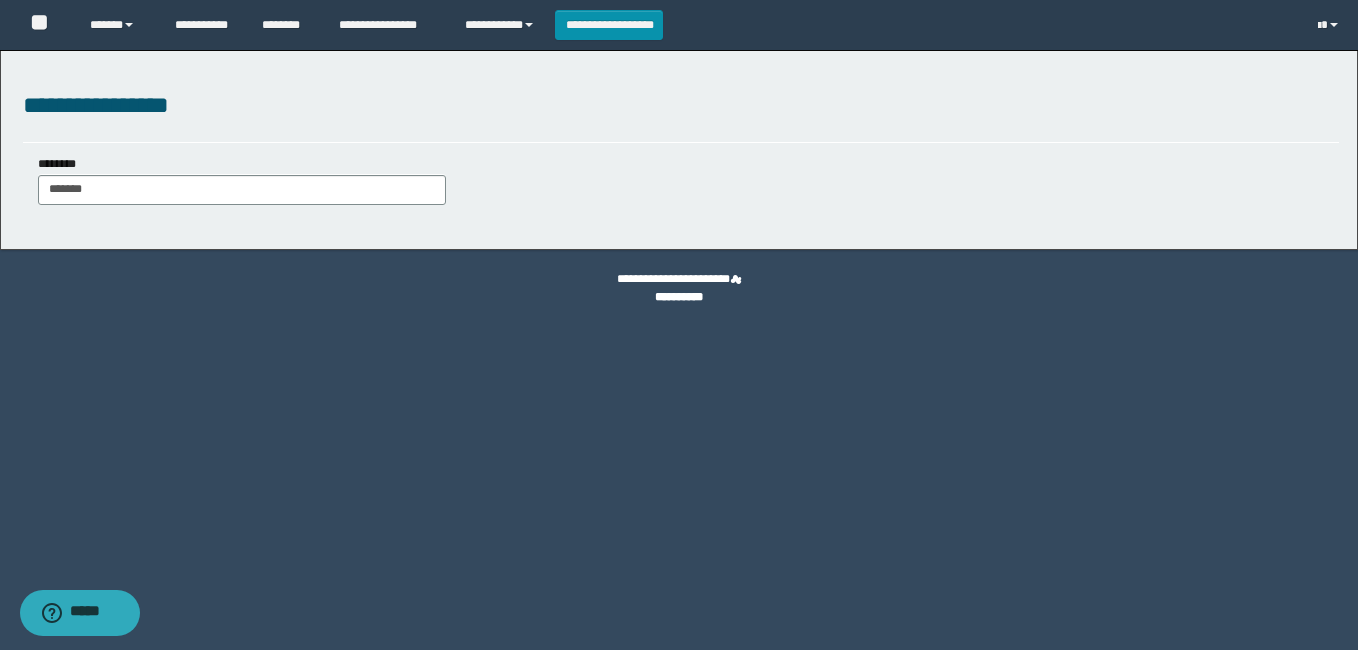 type on "*******" 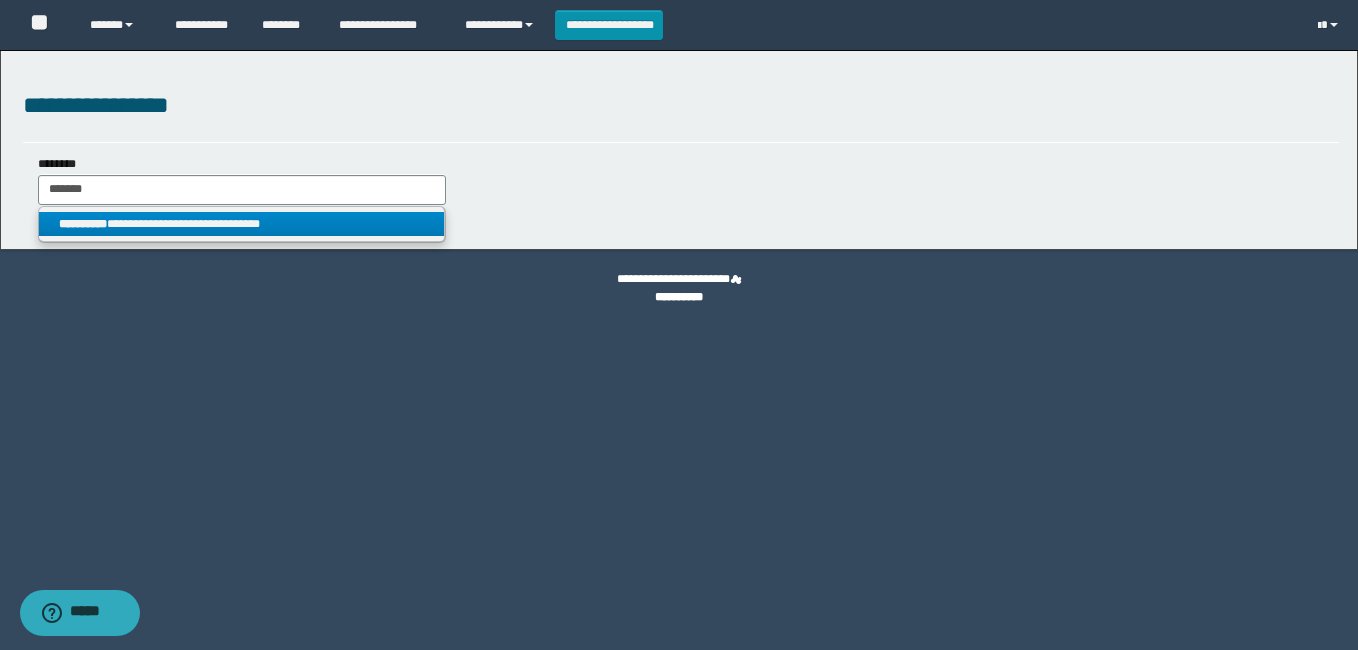 type on "*******" 